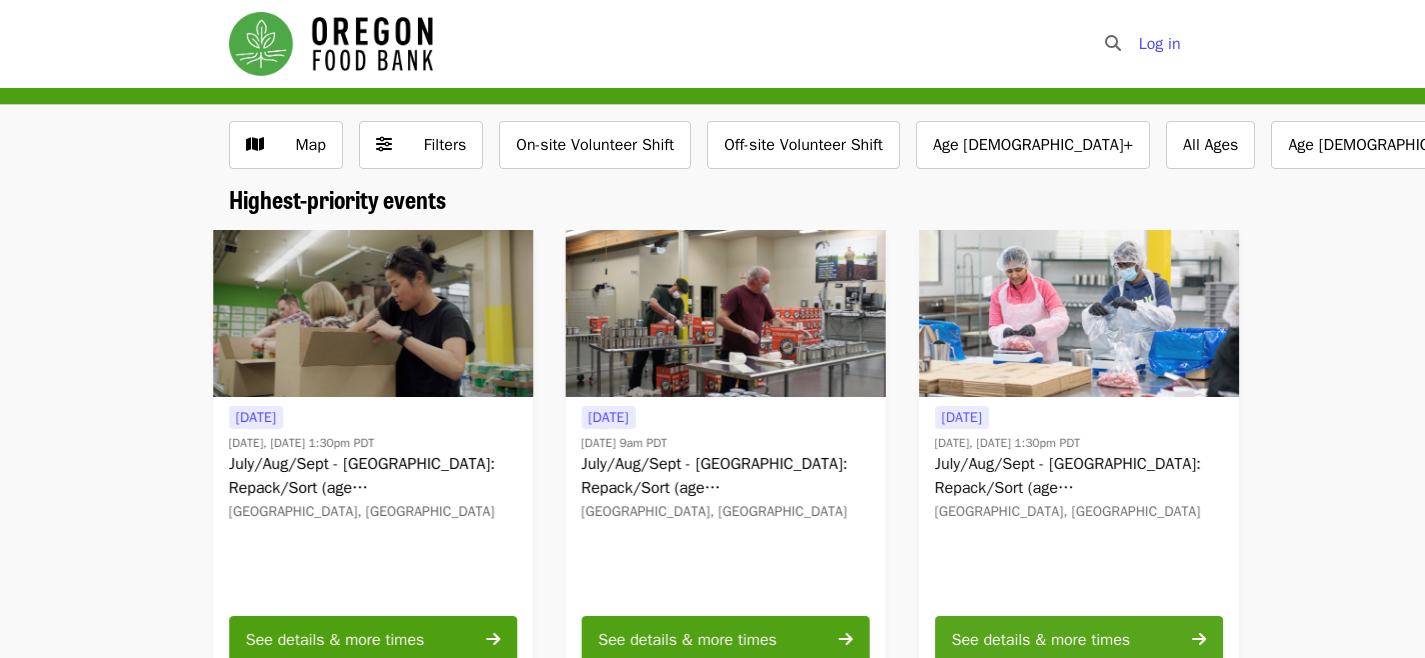 scroll, scrollTop: 0, scrollLeft: 0, axis: both 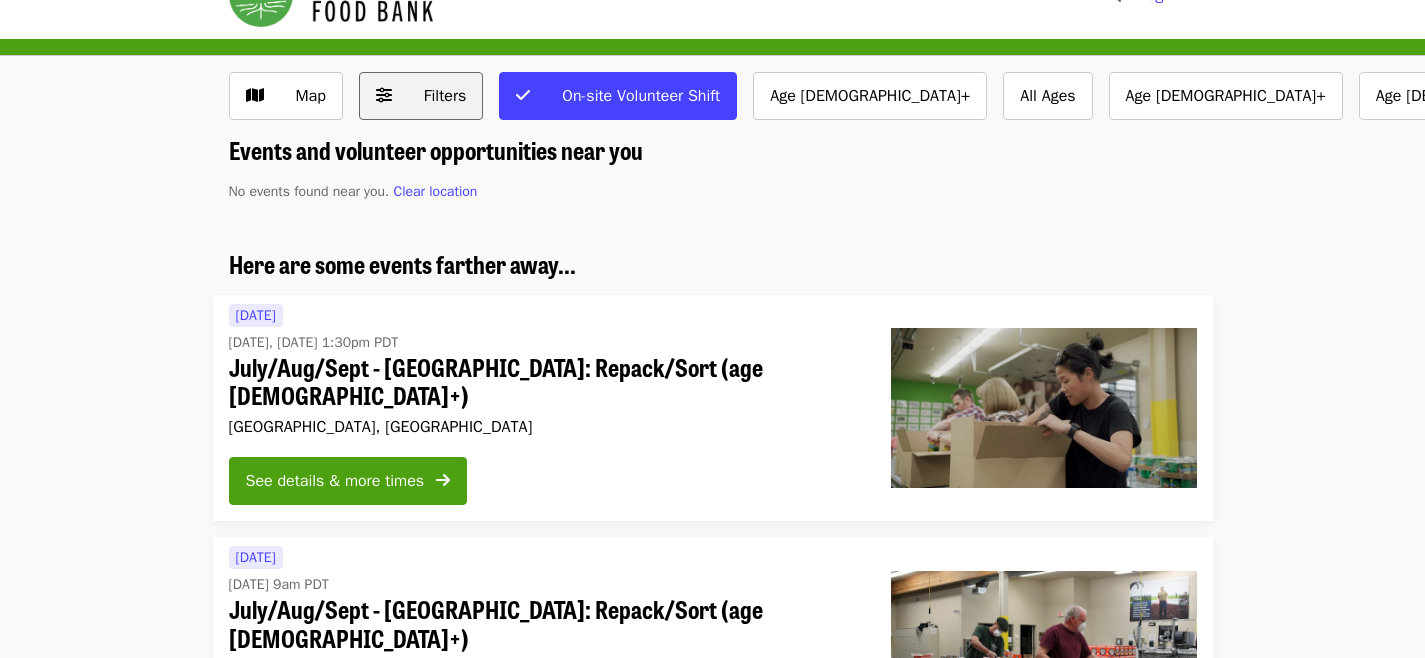 click at bounding box center (384, 95) 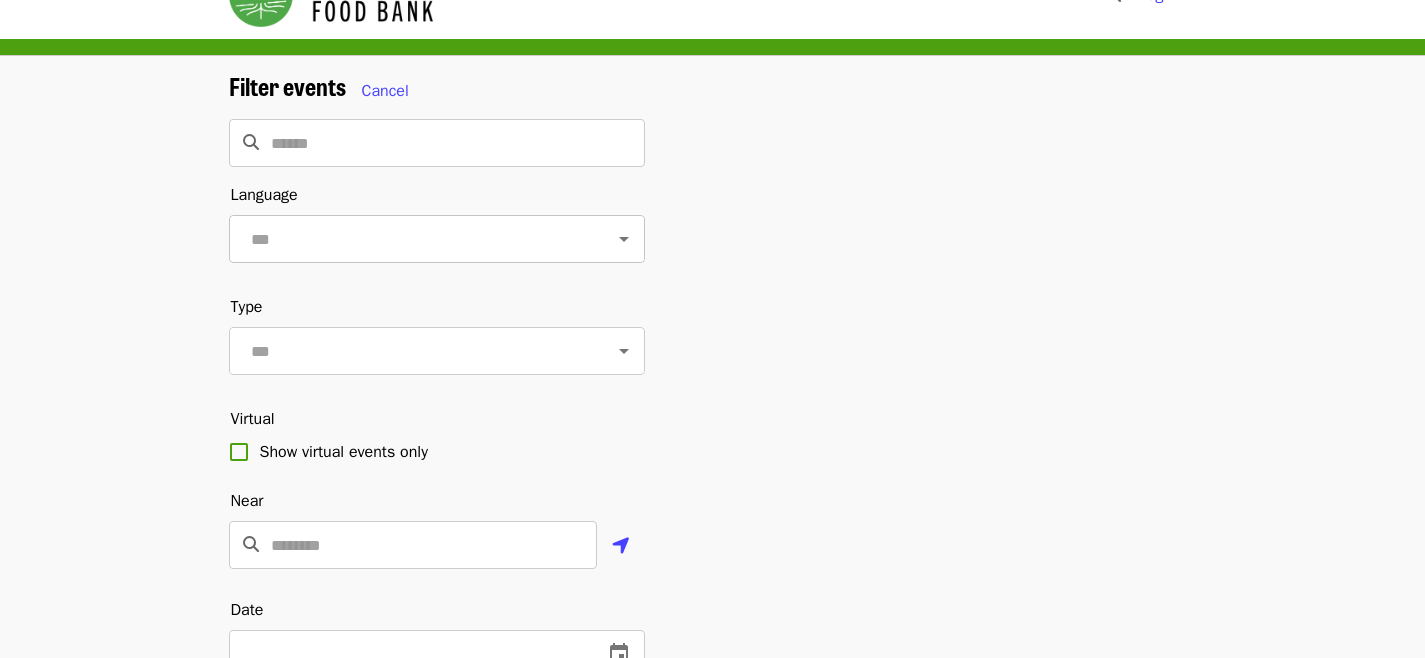 click at bounding box center [412, 239] 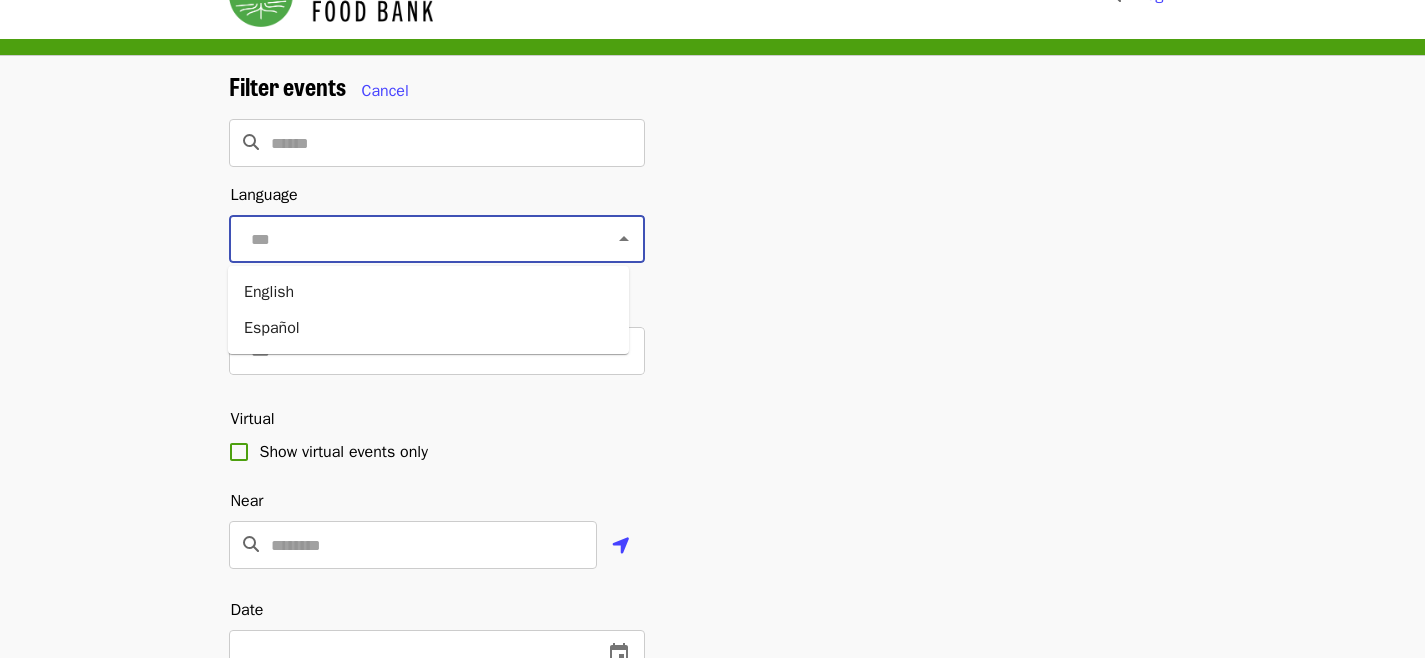 click on "Filter events Cancel ​ Language ​ Type ​ Virtual Show virtual events only Near ​ Date ​ Date Date range Tags On-site Volunteer Shift ​ Accessibility level Show ADA accessible events only Accessibility features ​ Events that have all of your selected features appear in search results Apply filters Clear filters" at bounding box center (712, 621) 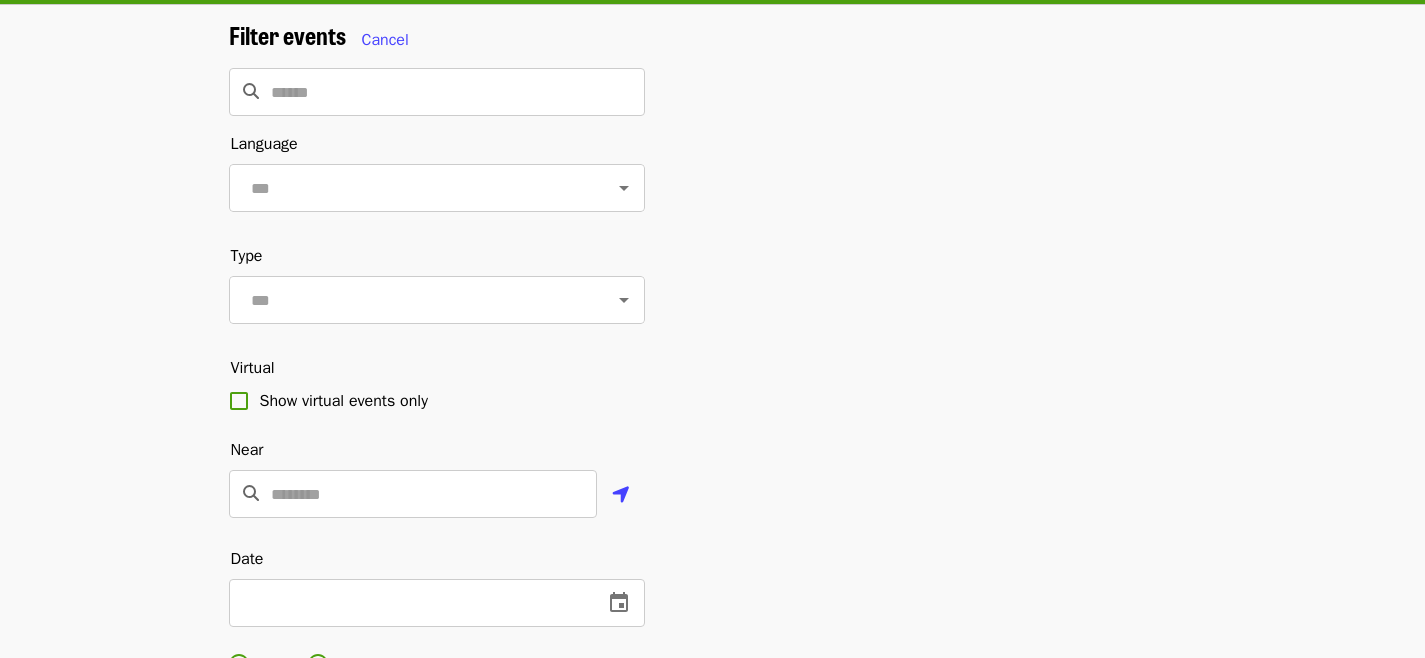 scroll, scrollTop: 133, scrollLeft: 0, axis: vertical 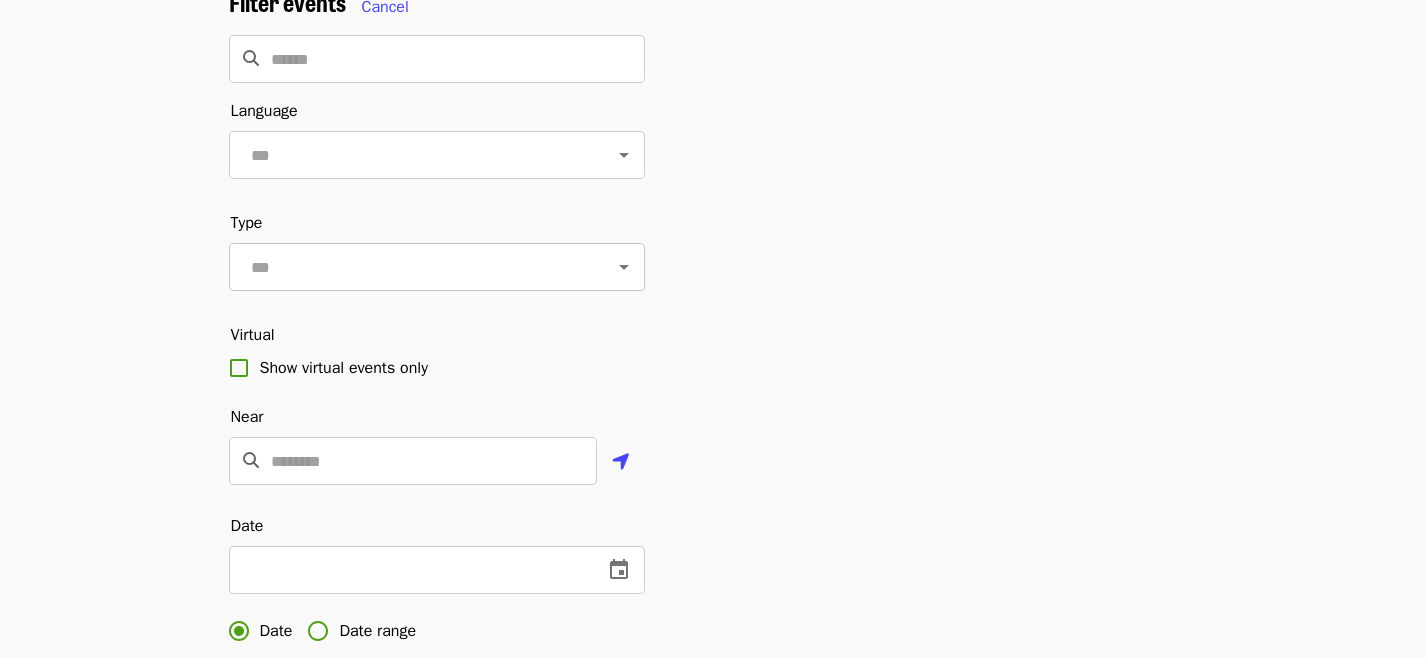 click at bounding box center (412, 267) 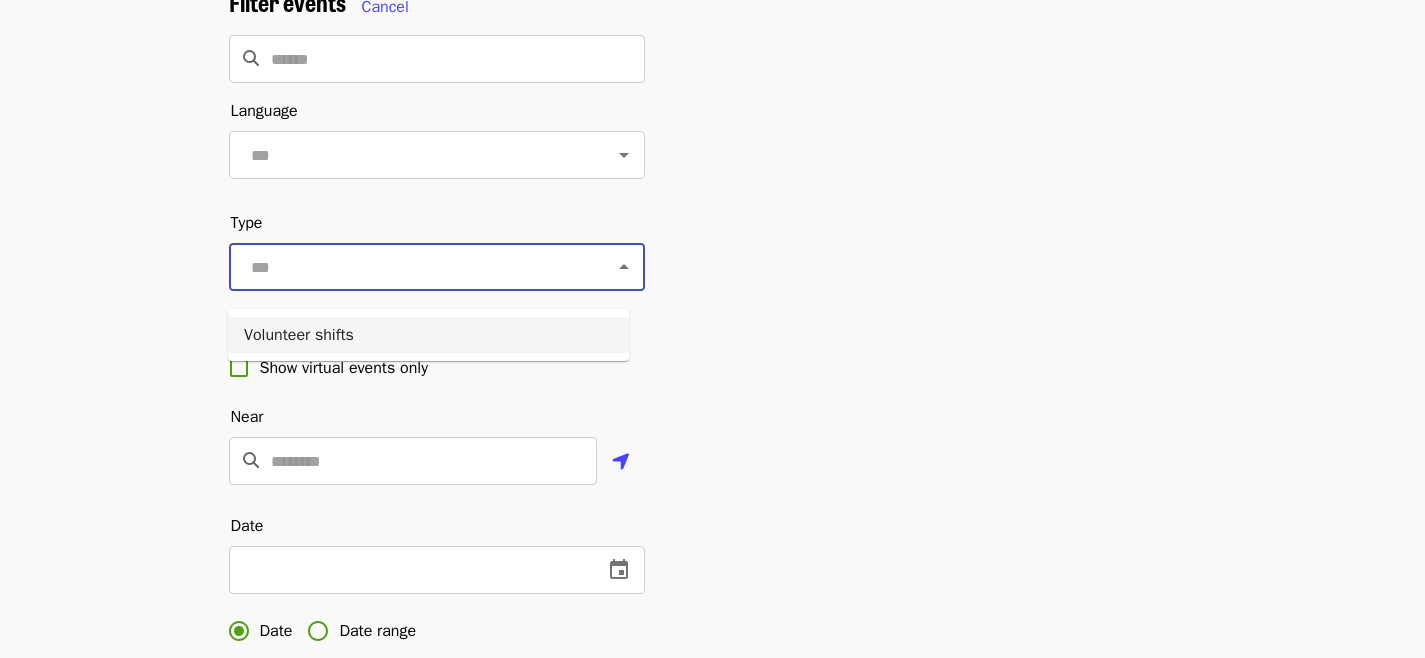 click on "Volunteer shifts" at bounding box center (428, 335) 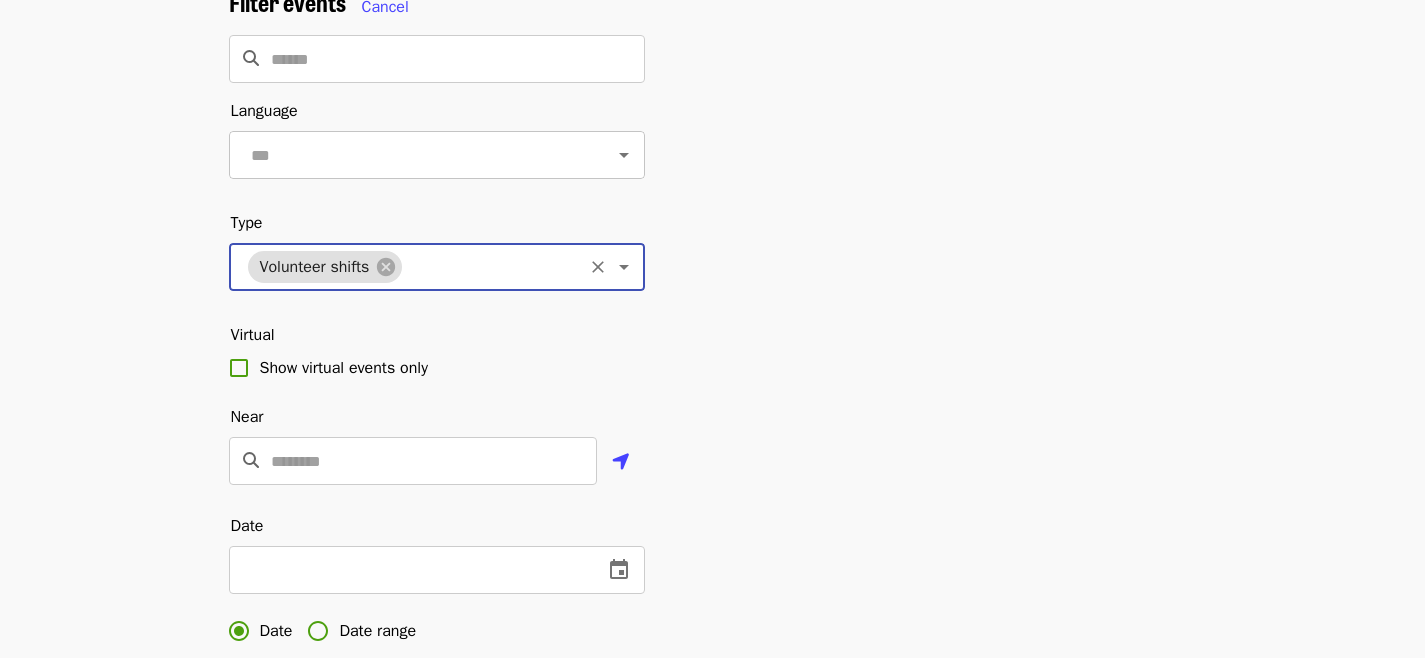 click at bounding box center [412, 155] 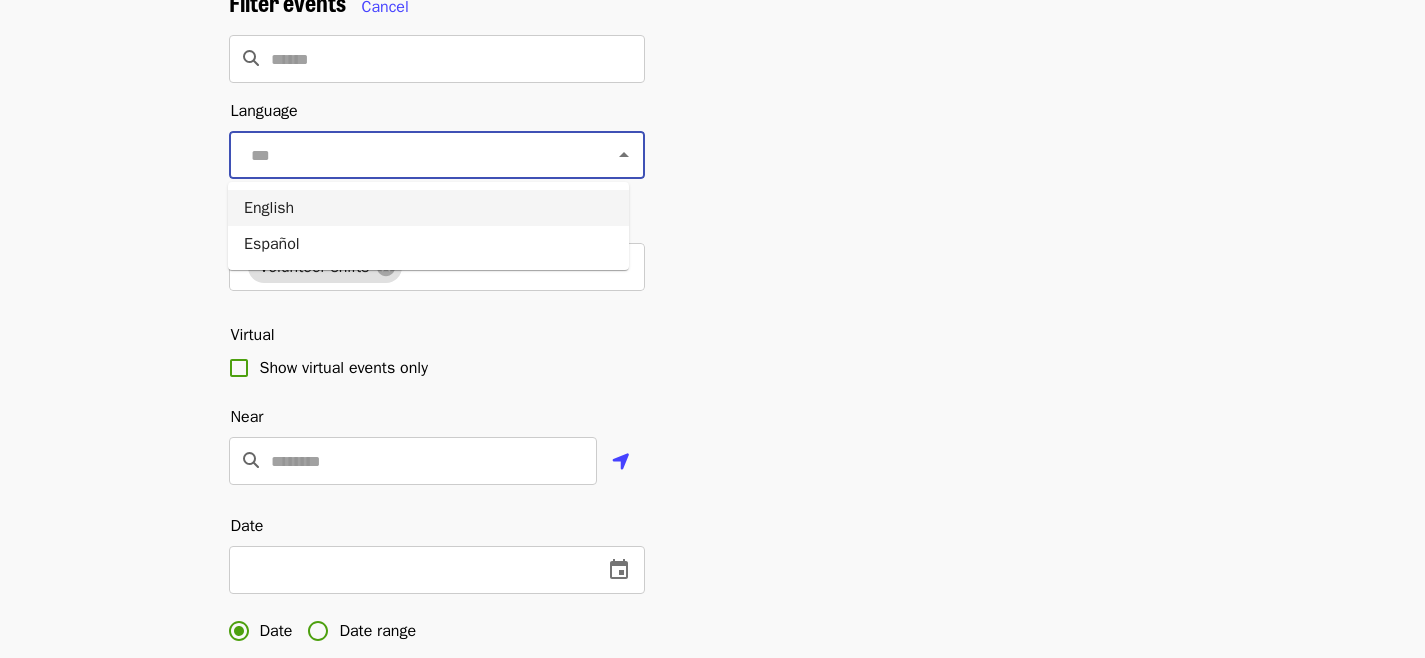 click on "English" at bounding box center [428, 208] 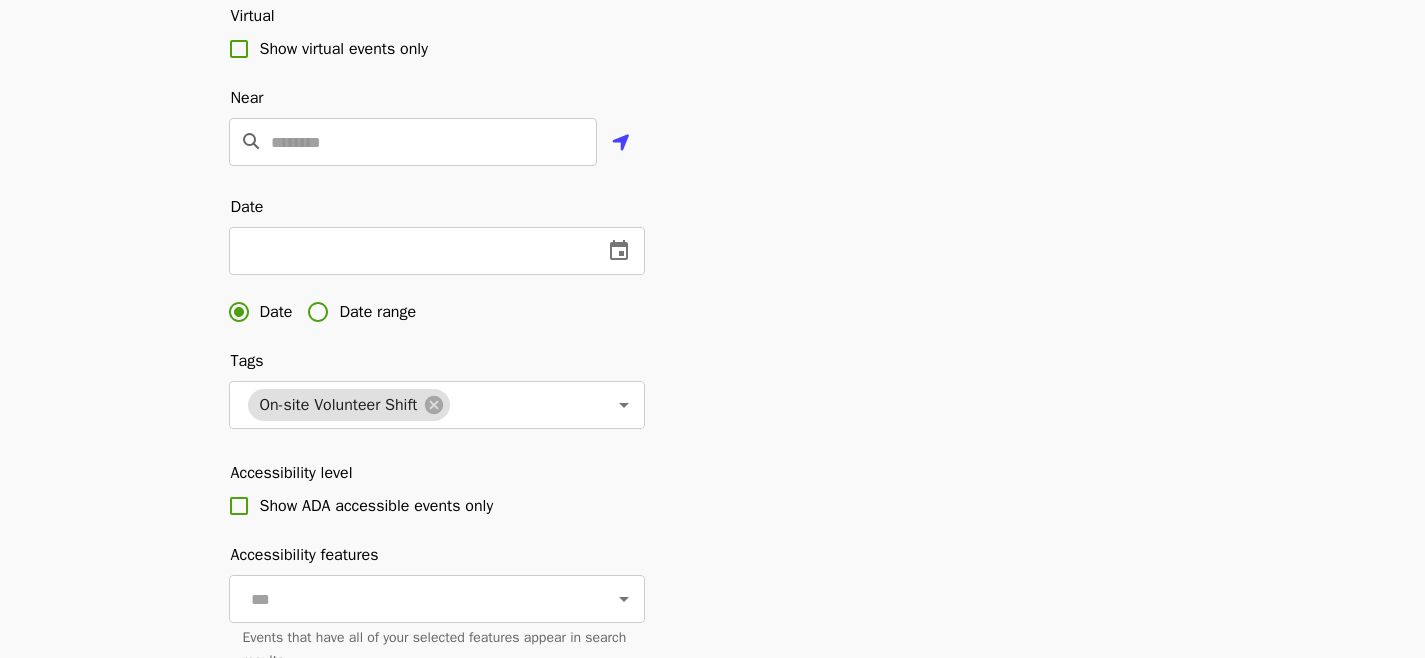 scroll, scrollTop: 464, scrollLeft: 0, axis: vertical 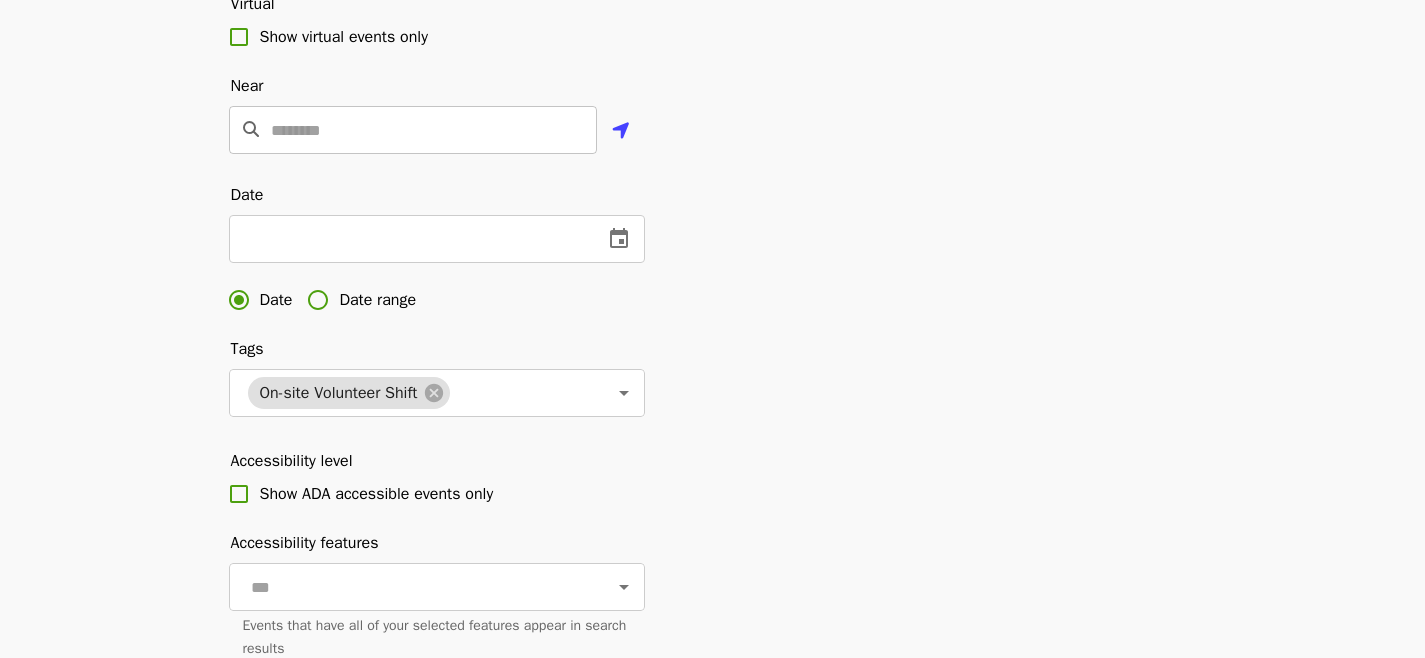 click at bounding box center (434, 130) 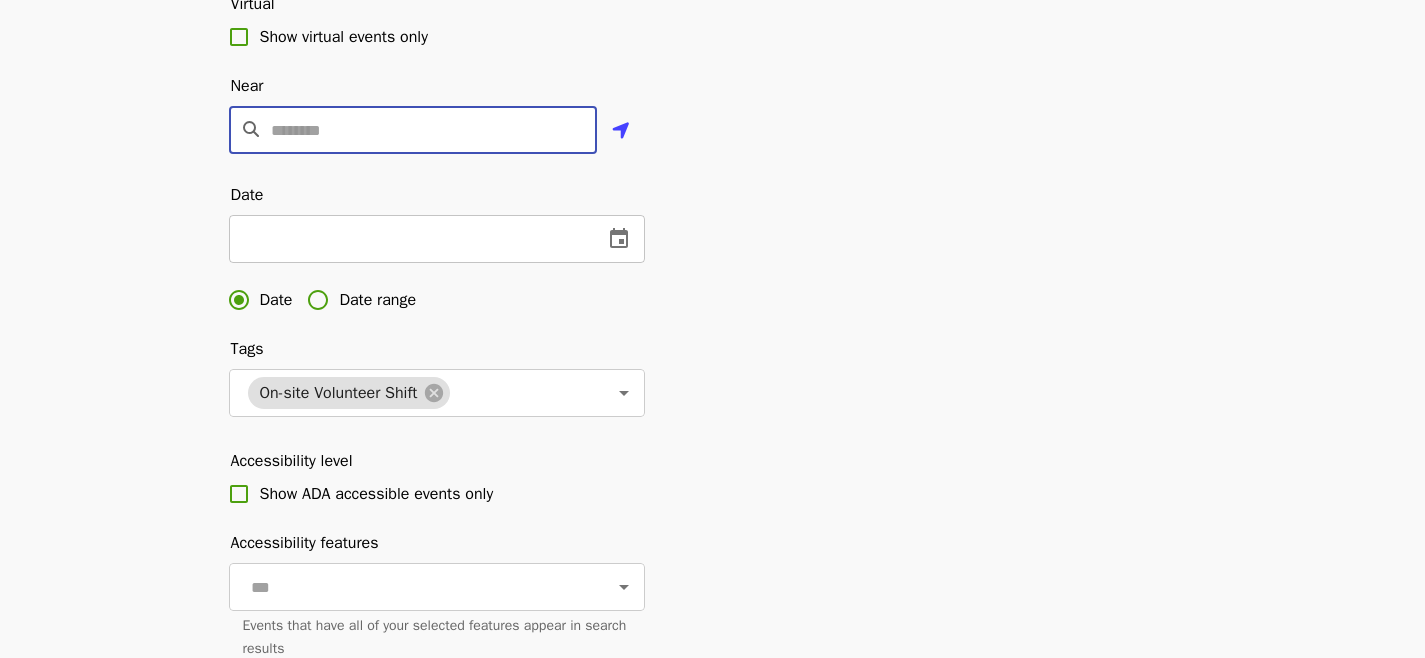 click at bounding box center (408, 239) 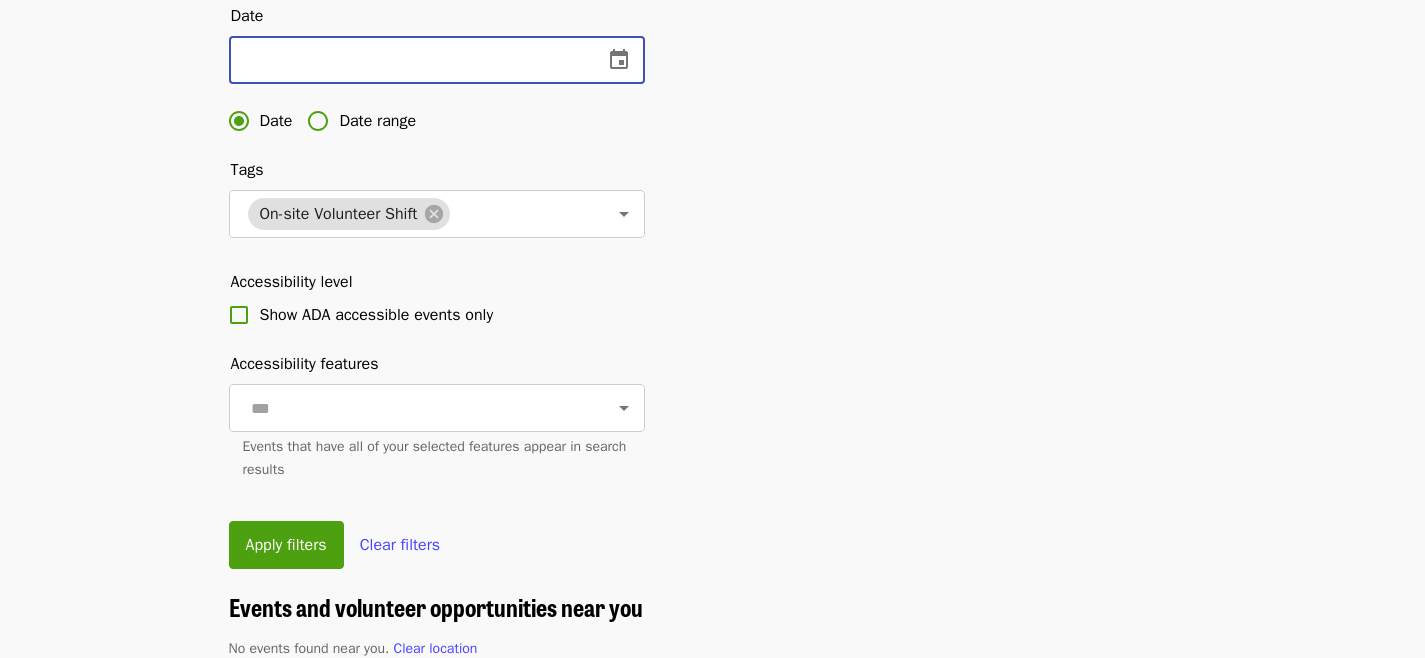scroll, scrollTop: 644, scrollLeft: 0, axis: vertical 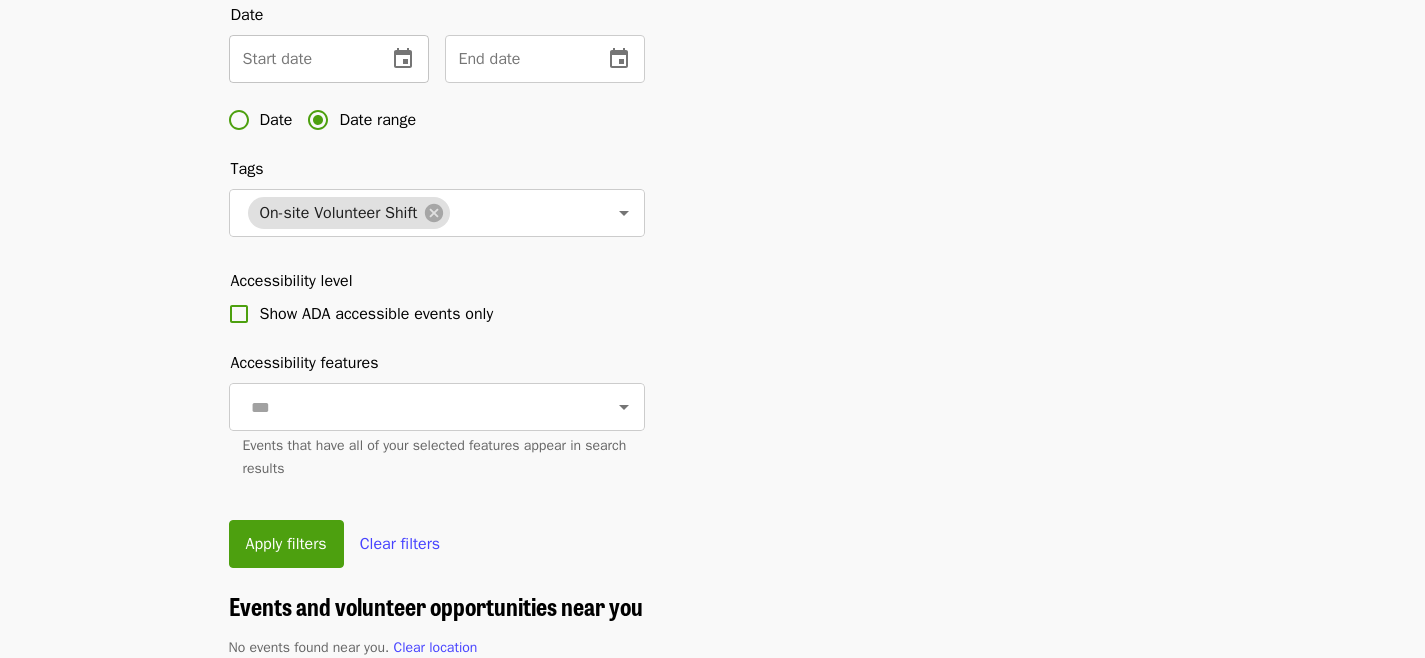 click at bounding box center (300, 59) 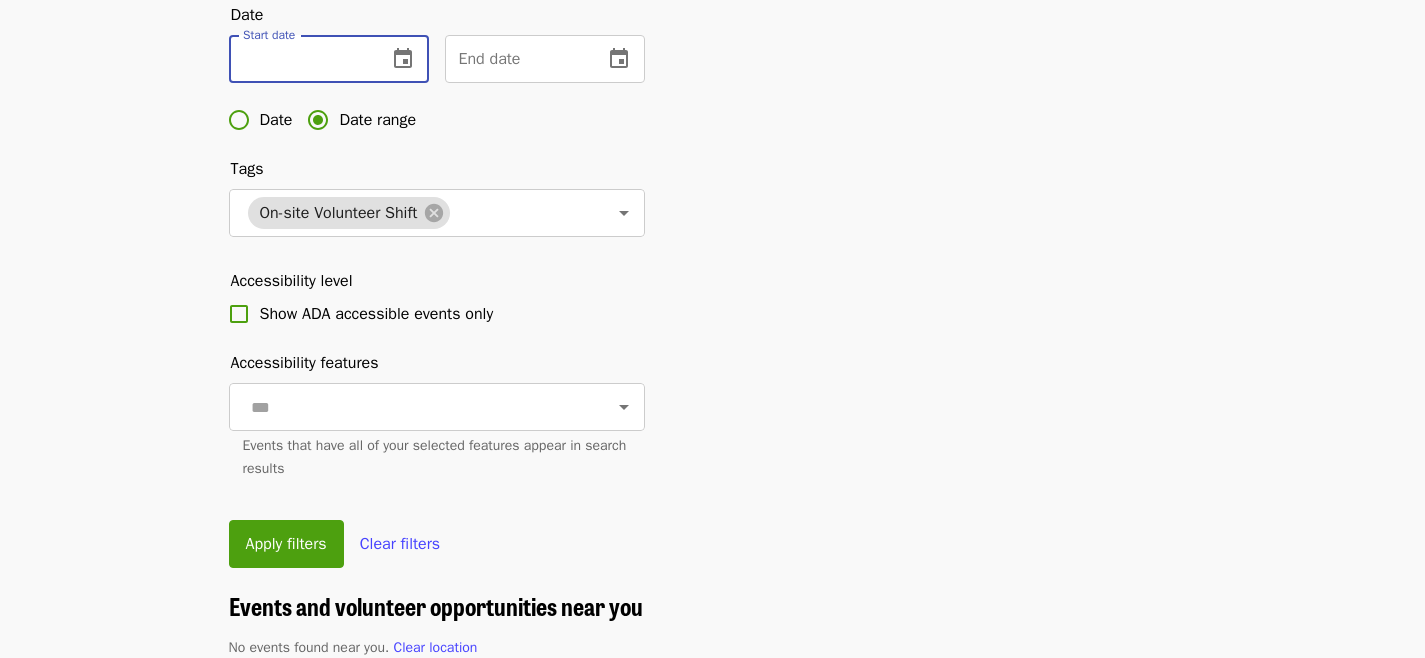 click 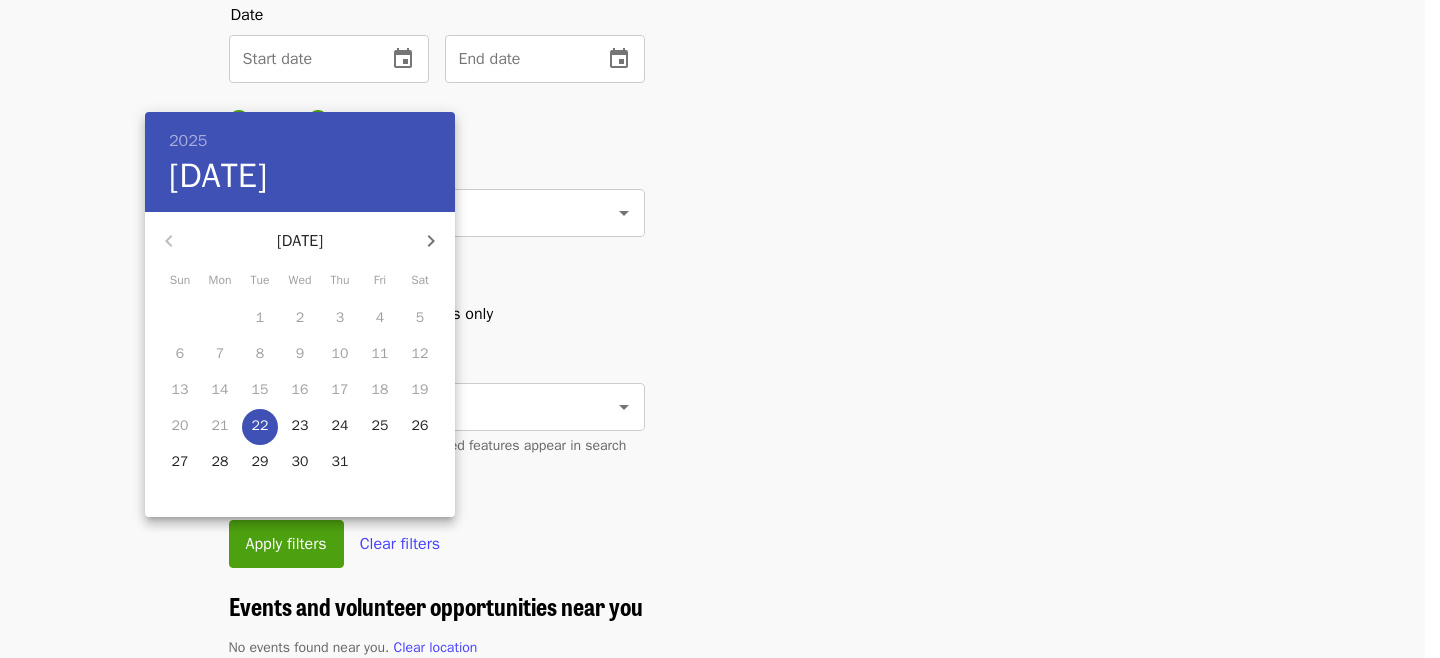 click on "26" at bounding box center [420, 427] 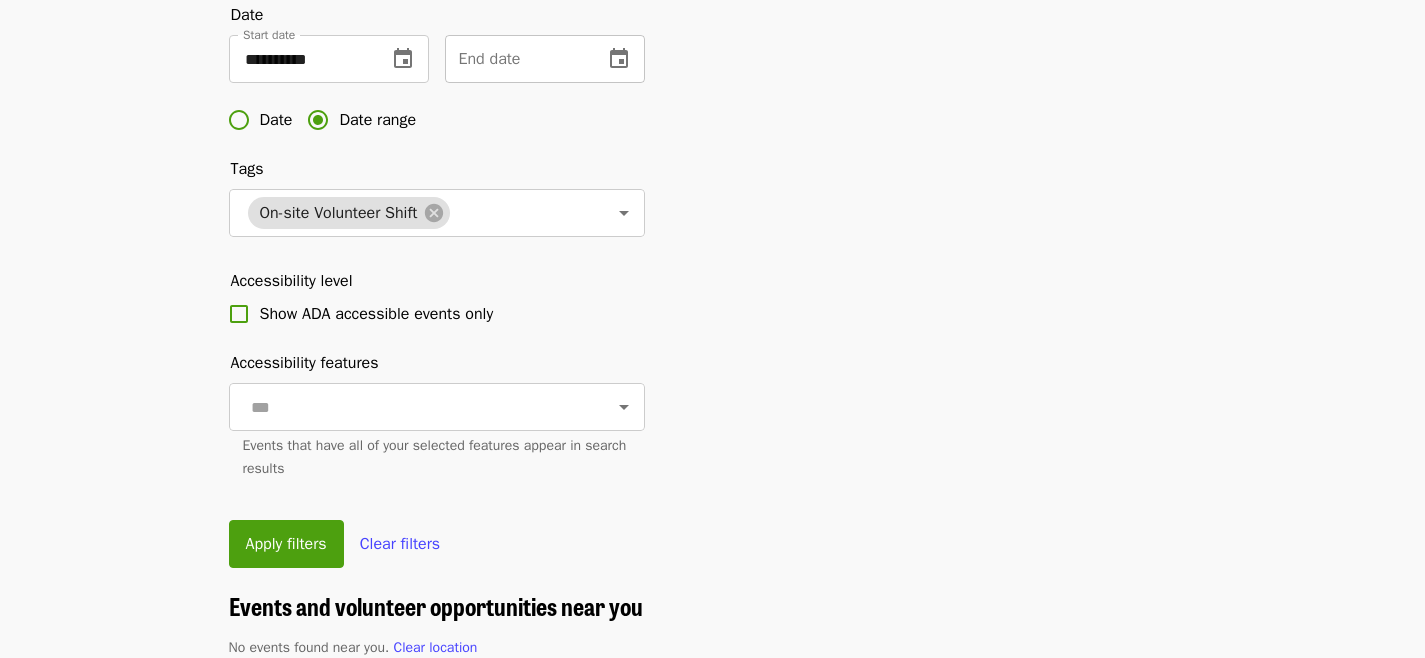 click 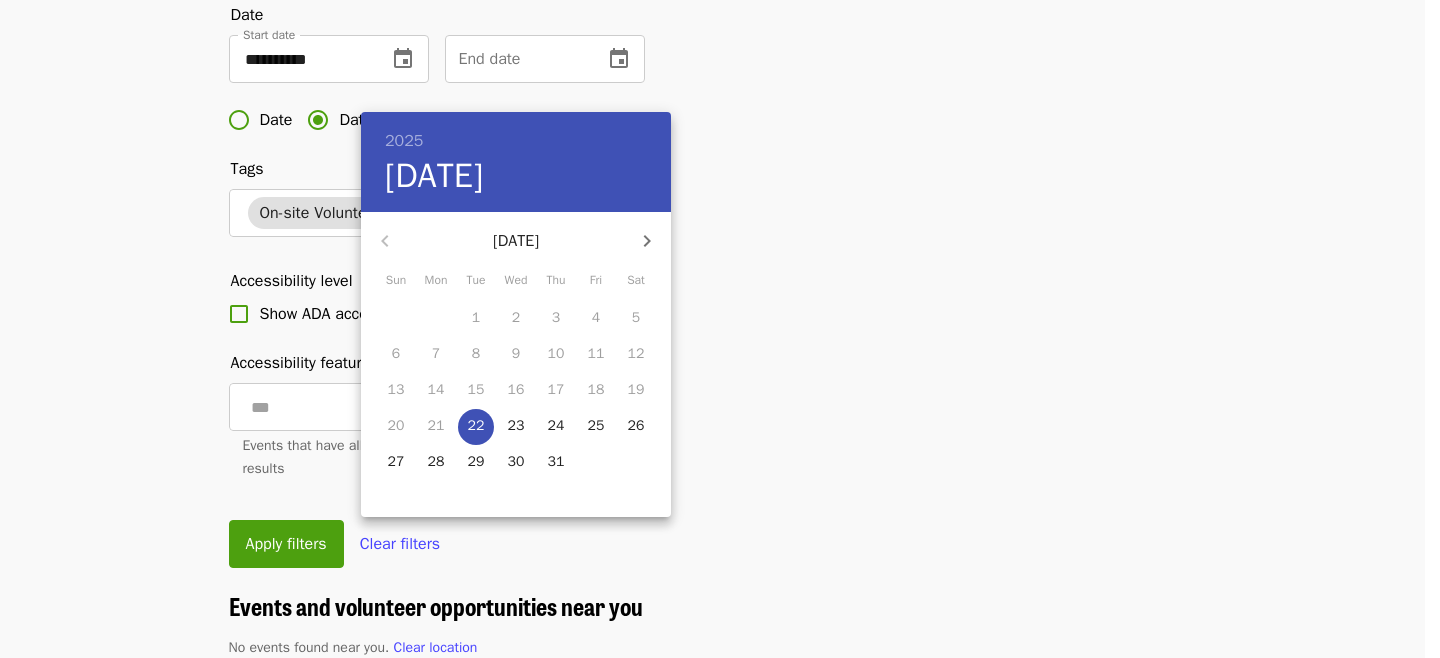 click at bounding box center [647, 241] 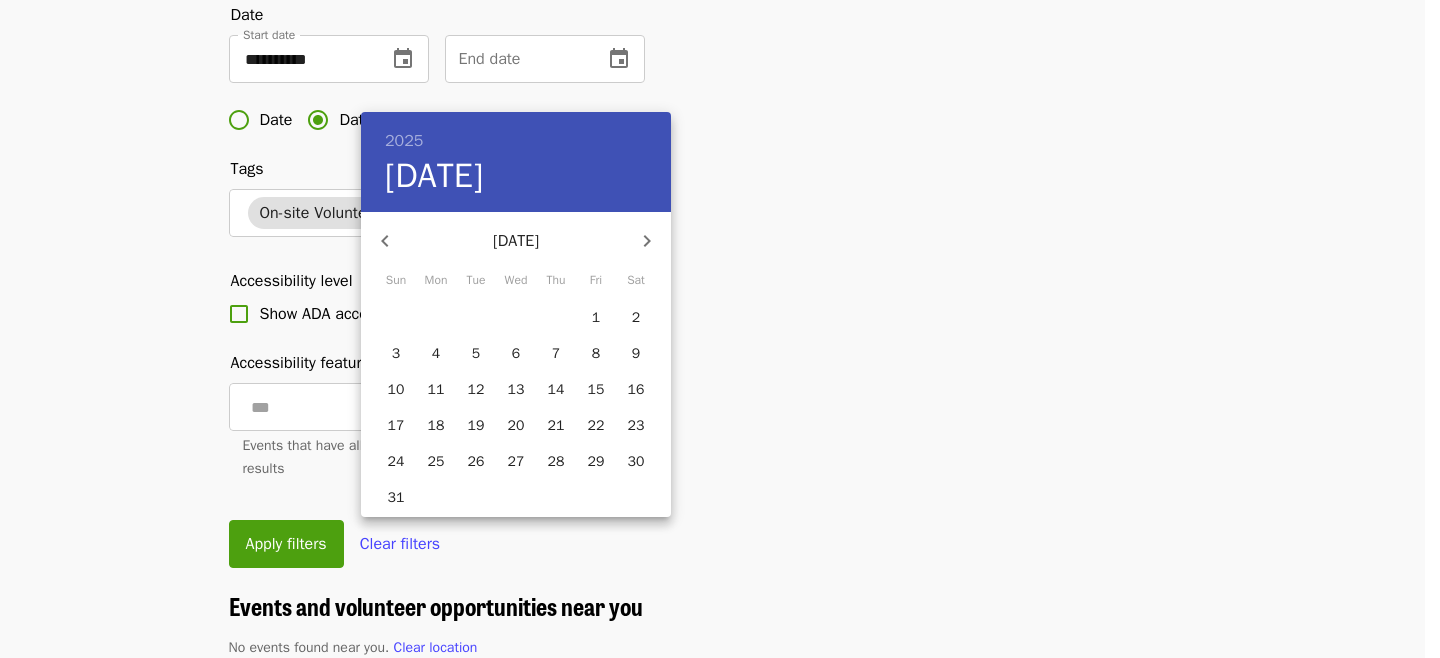 click at bounding box center (647, 241) 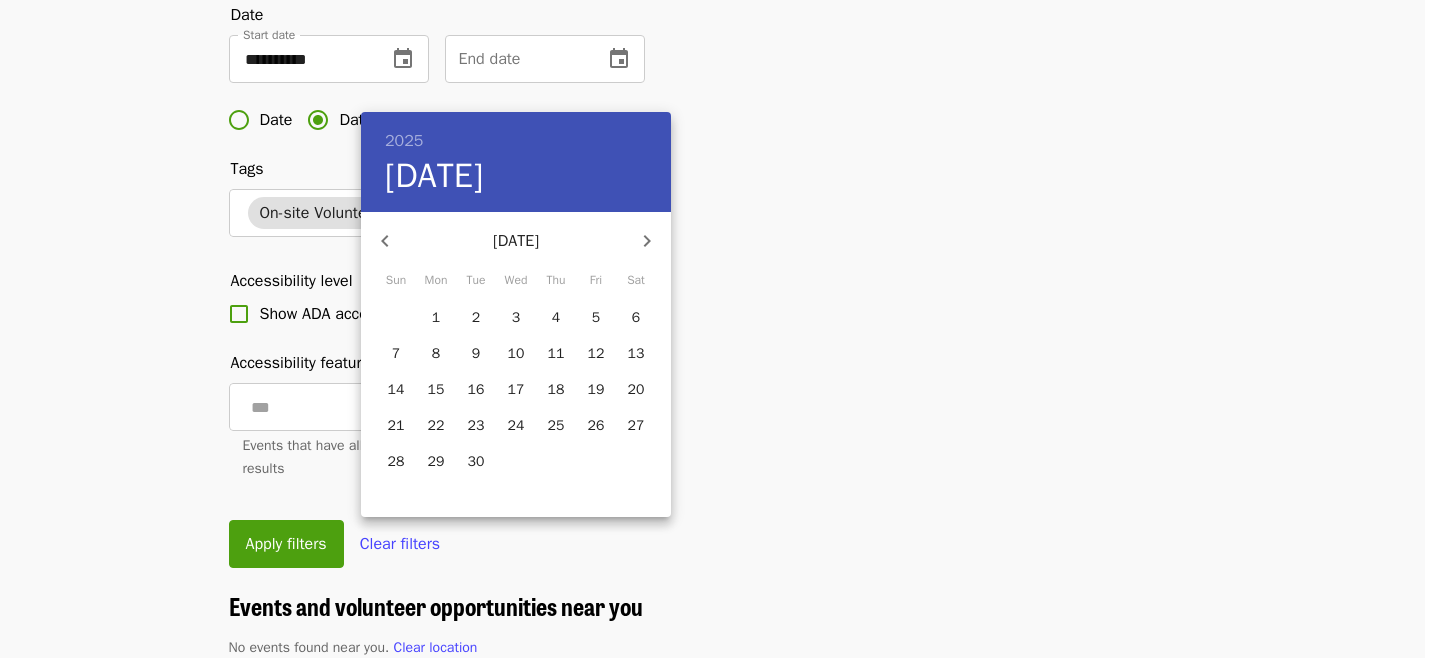 click at bounding box center (647, 241) 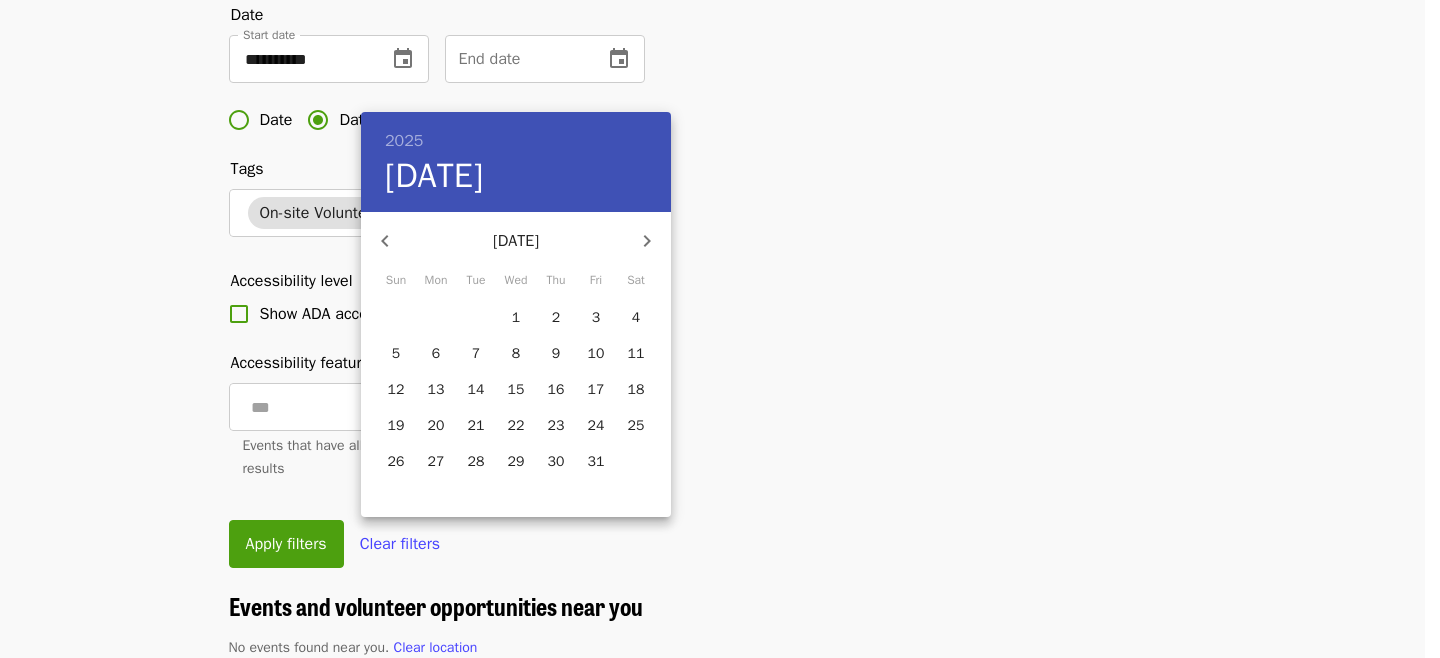 click at bounding box center [647, 241] 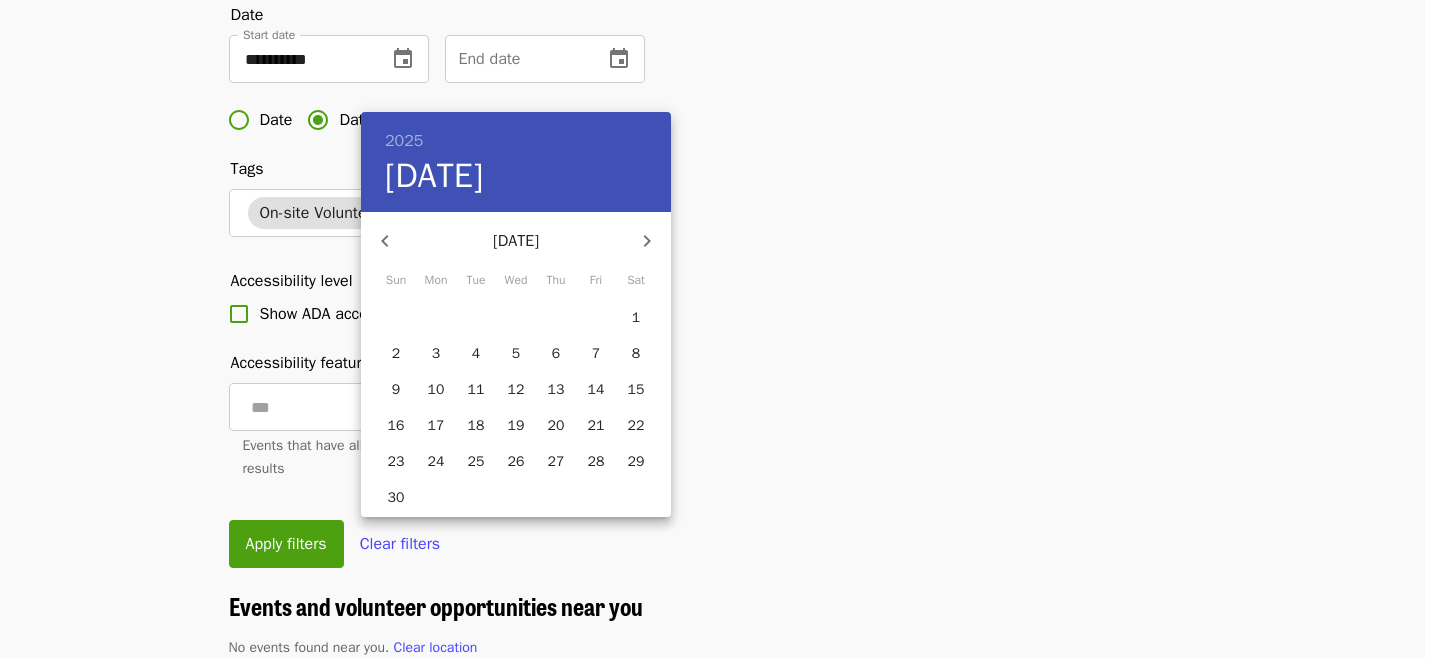 click at bounding box center [647, 241] 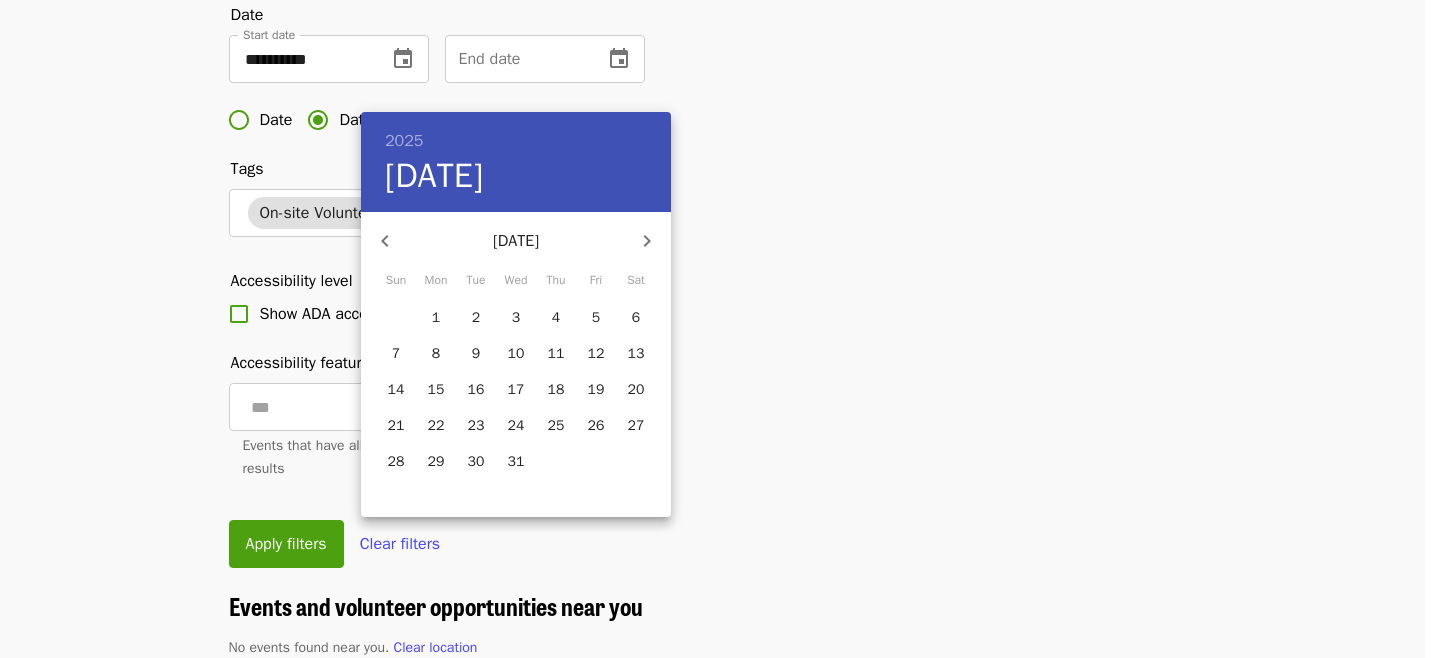 click on "31" at bounding box center (516, 462) 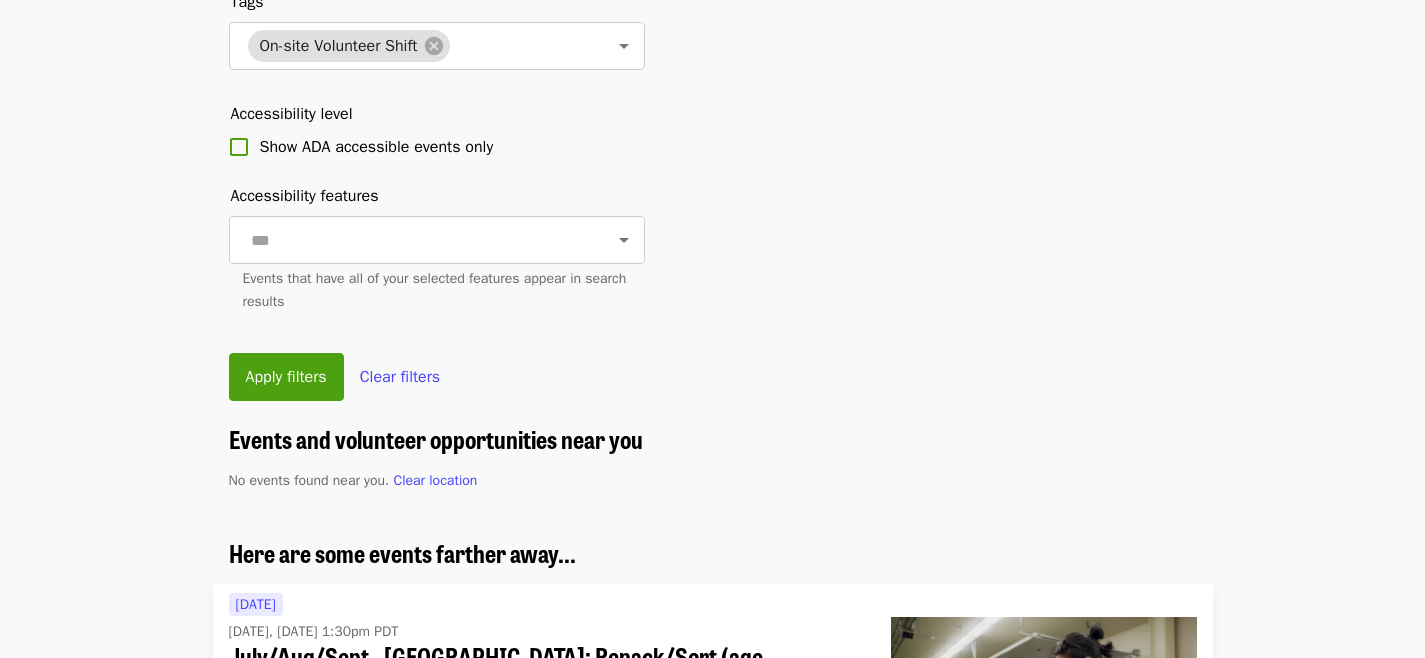 scroll, scrollTop: 813, scrollLeft: 0, axis: vertical 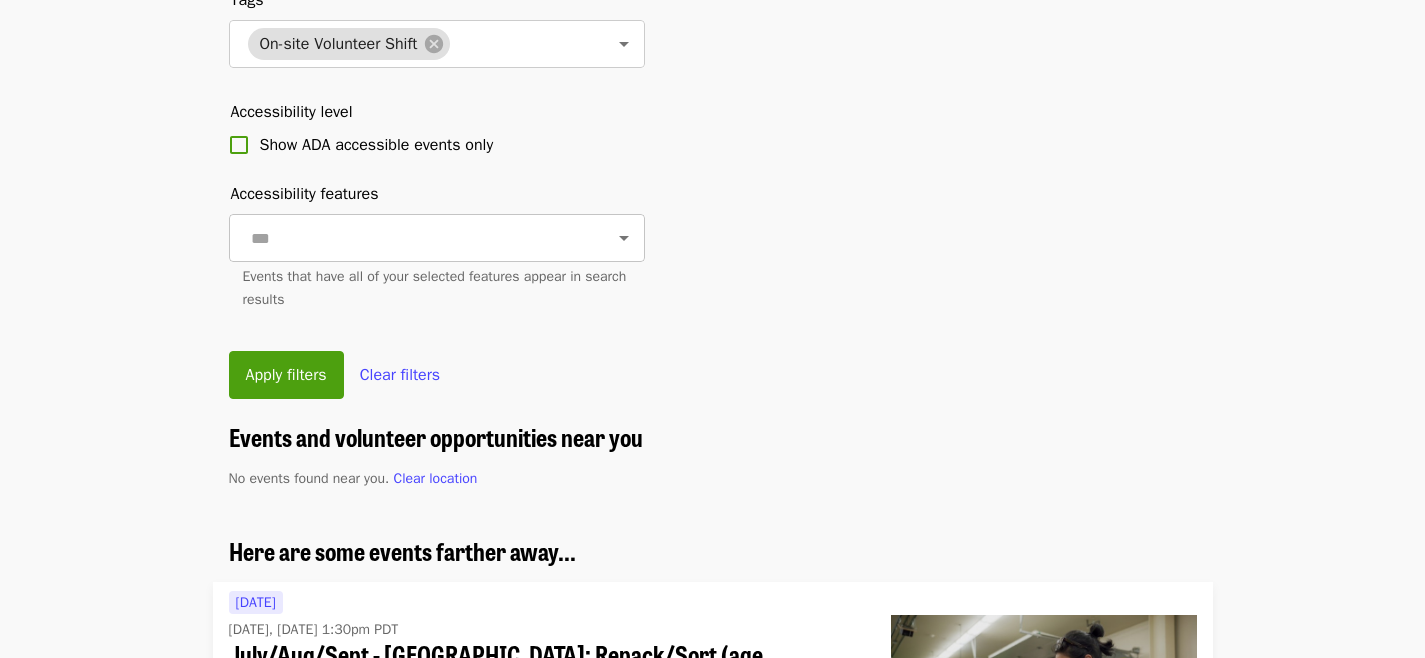 click at bounding box center (412, 238) 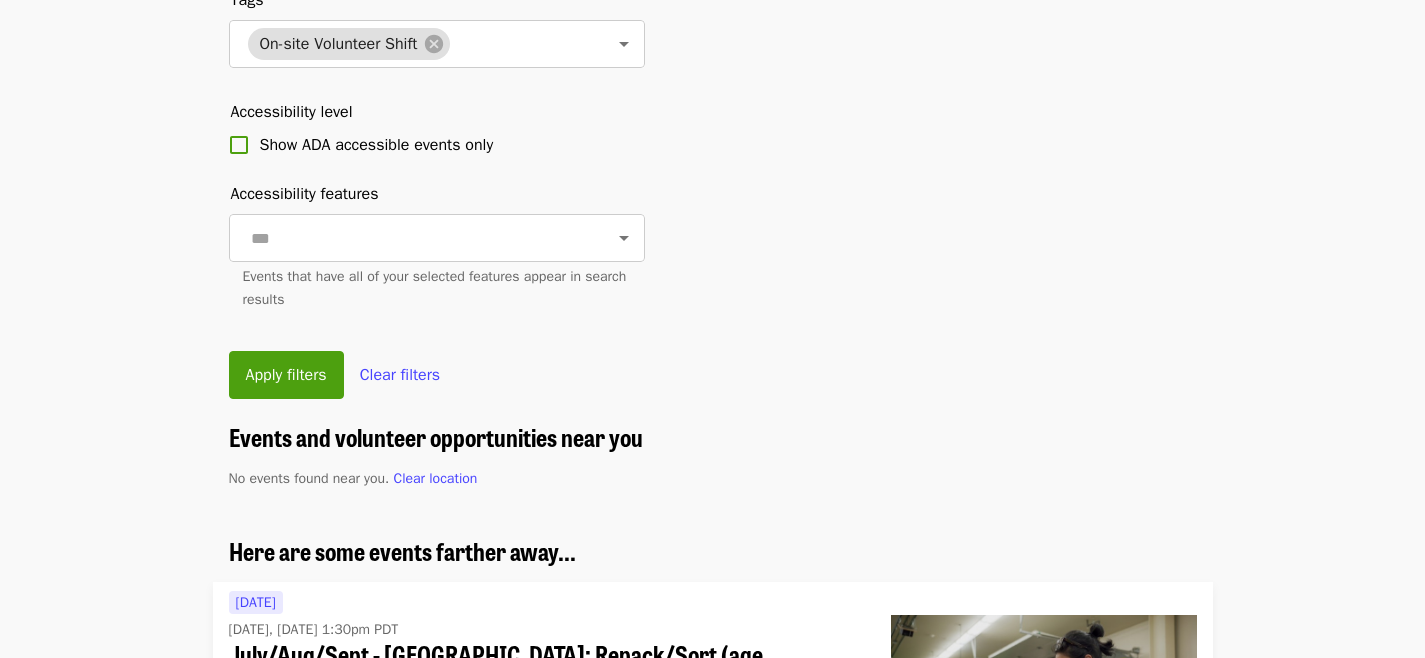 click on "**********" at bounding box center [712, -143] 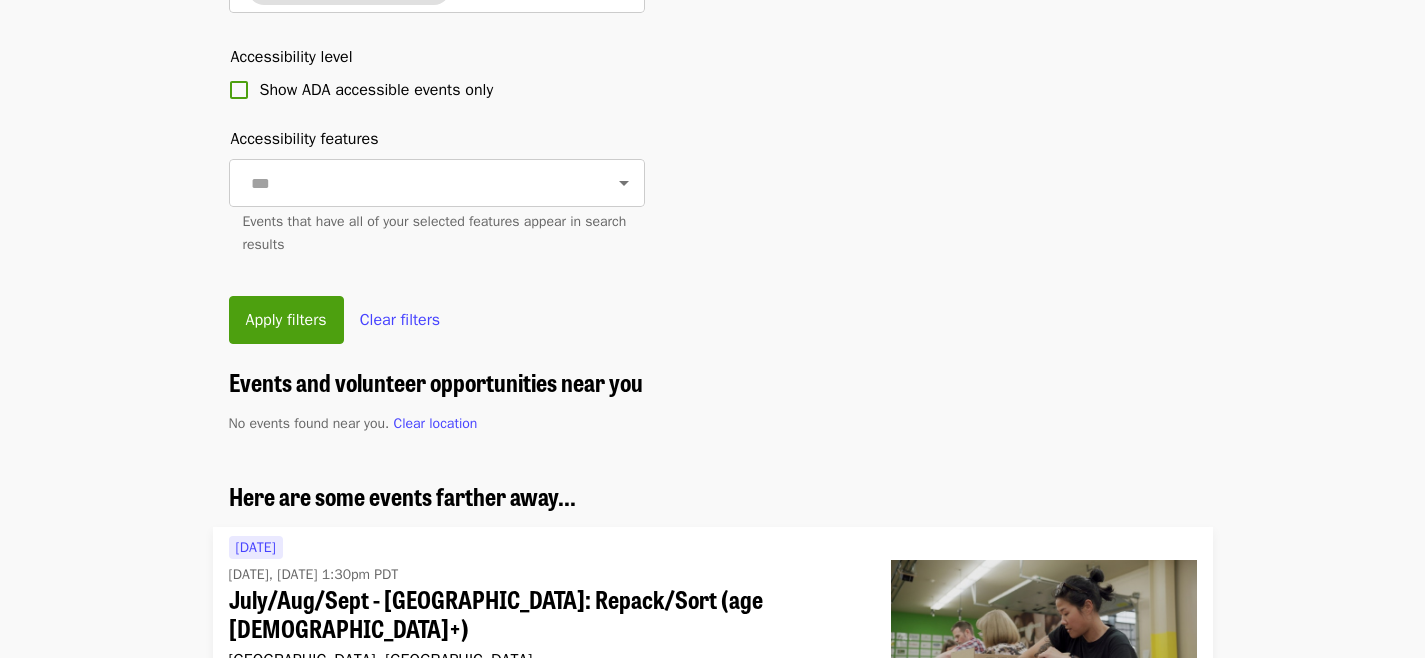 scroll, scrollTop: 873, scrollLeft: 0, axis: vertical 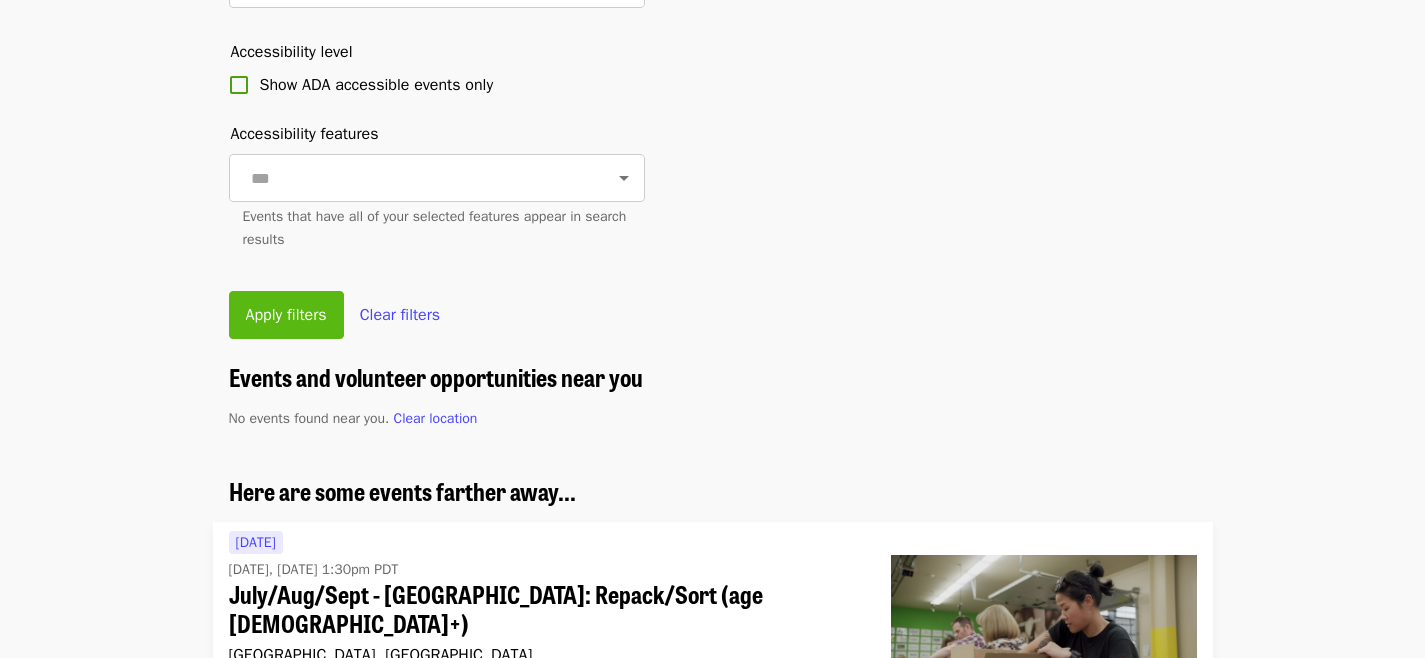 click on "Apply filters" at bounding box center (286, 315) 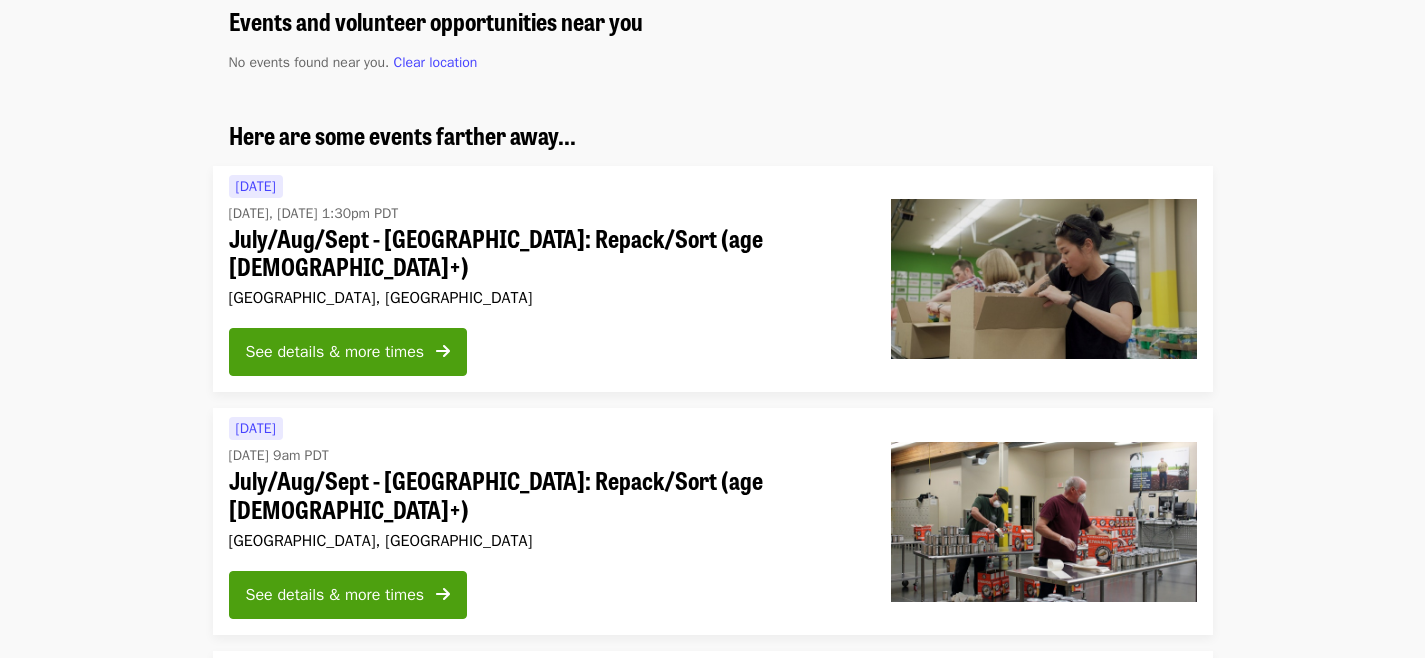 scroll, scrollTop: 203, scrollLeft: 0, axis: vertical 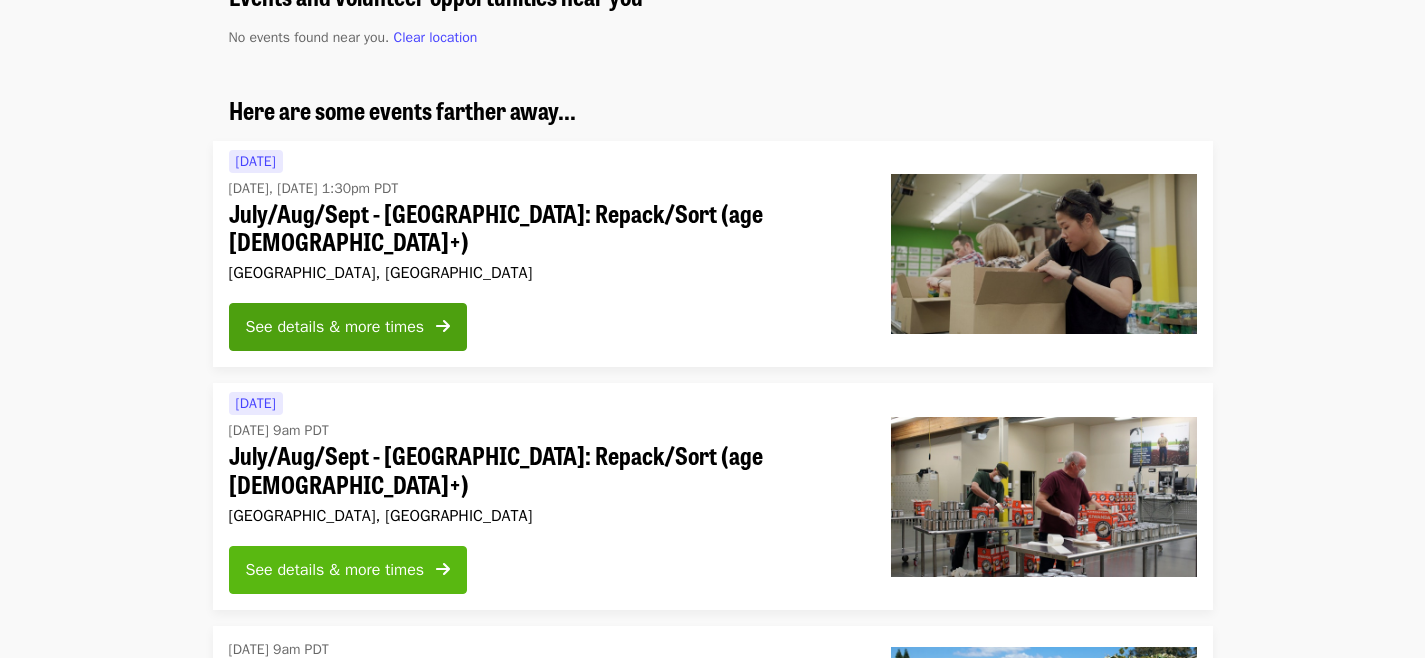 click on "See details & more times" at bounding box center [335, 570] 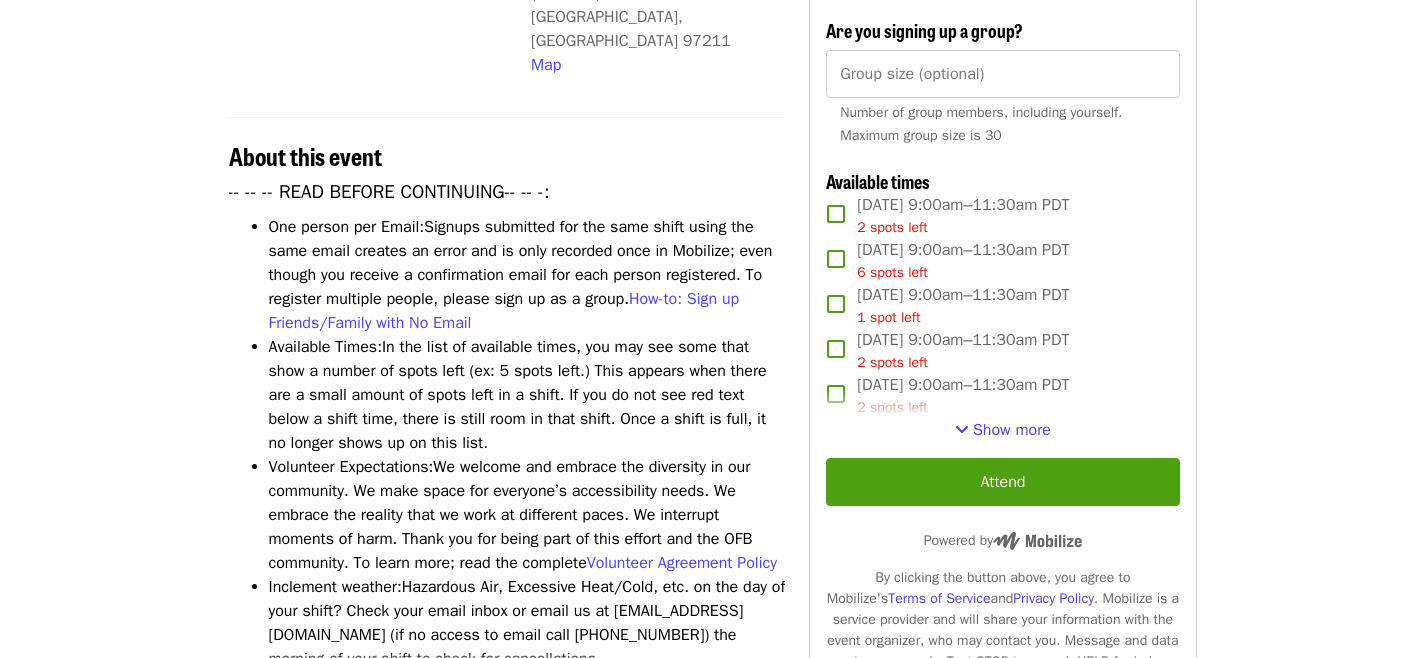 scroll, scrollTop: 660, scrollLeft: 0, axis: vertical 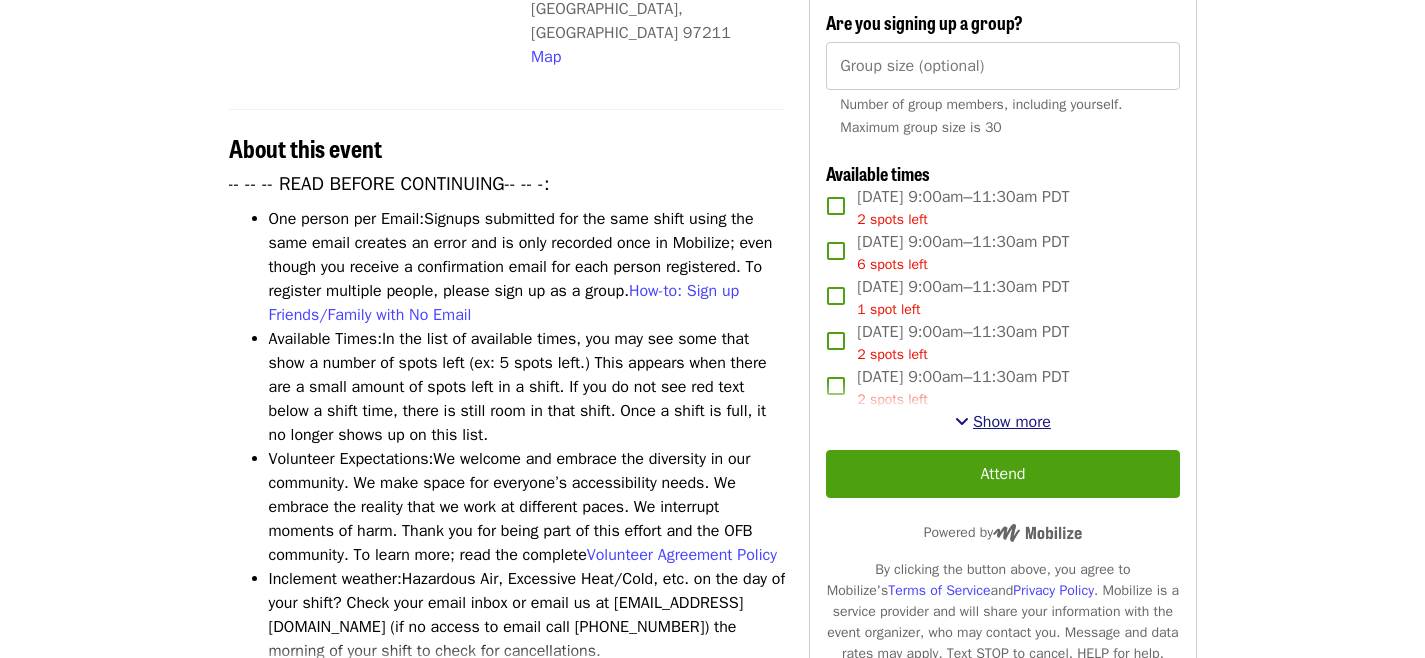 click on "Show more" at bounding box center (1012, 422) 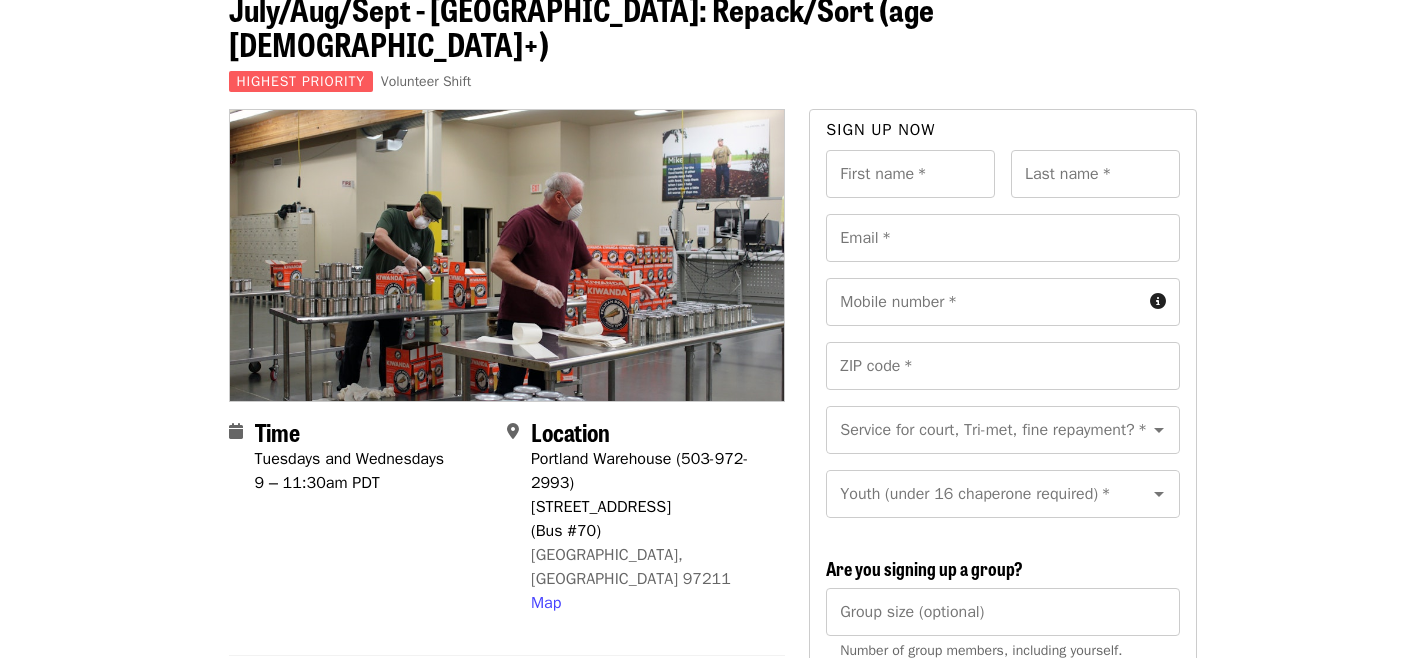 scroll, scrollTop: 0, scrollLeft: 0, axis: both 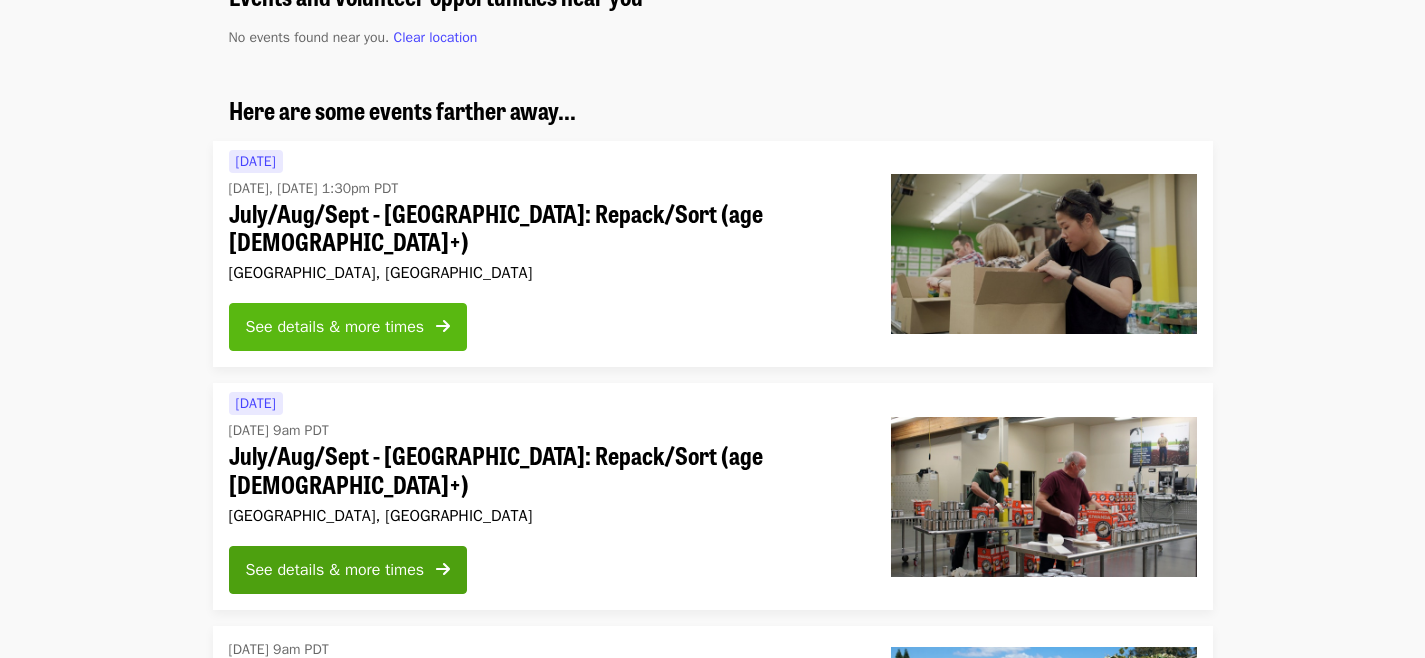 click on "See details & more times" at bounding box center (335, 327) 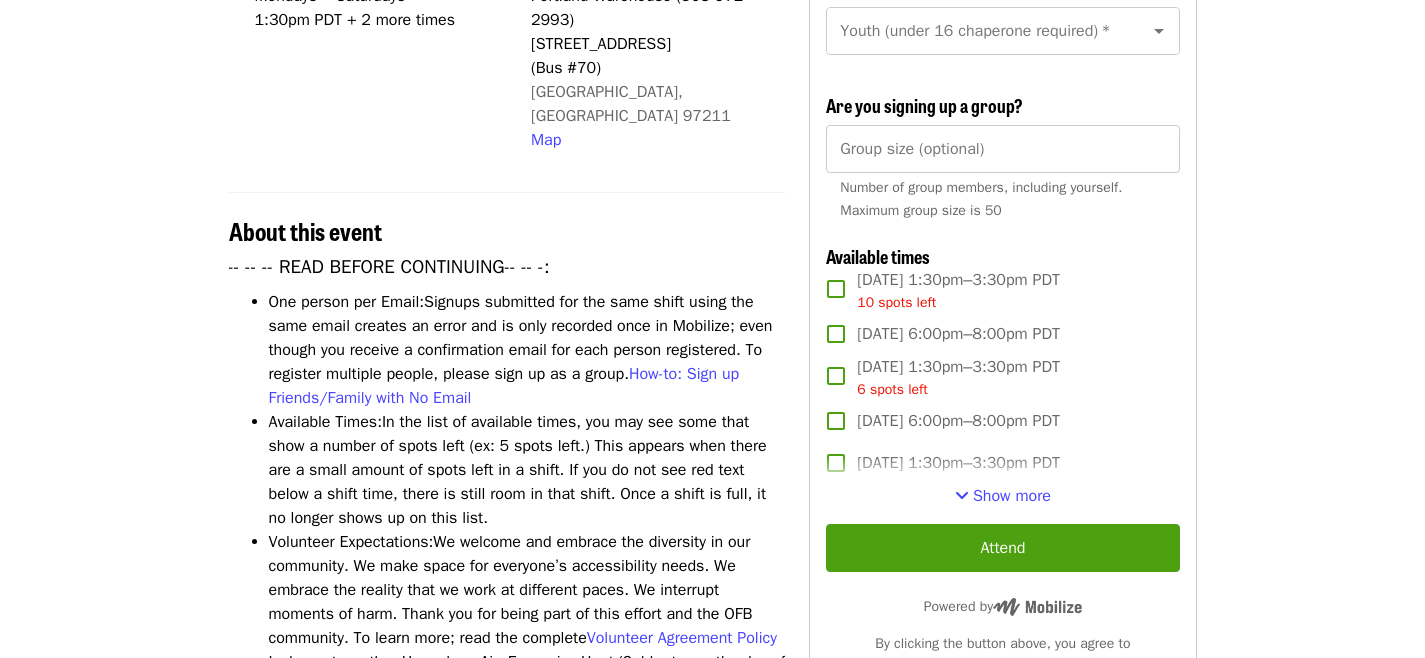 scroll, scrollTop: 576, scrollLeft: 0, axis: vertical 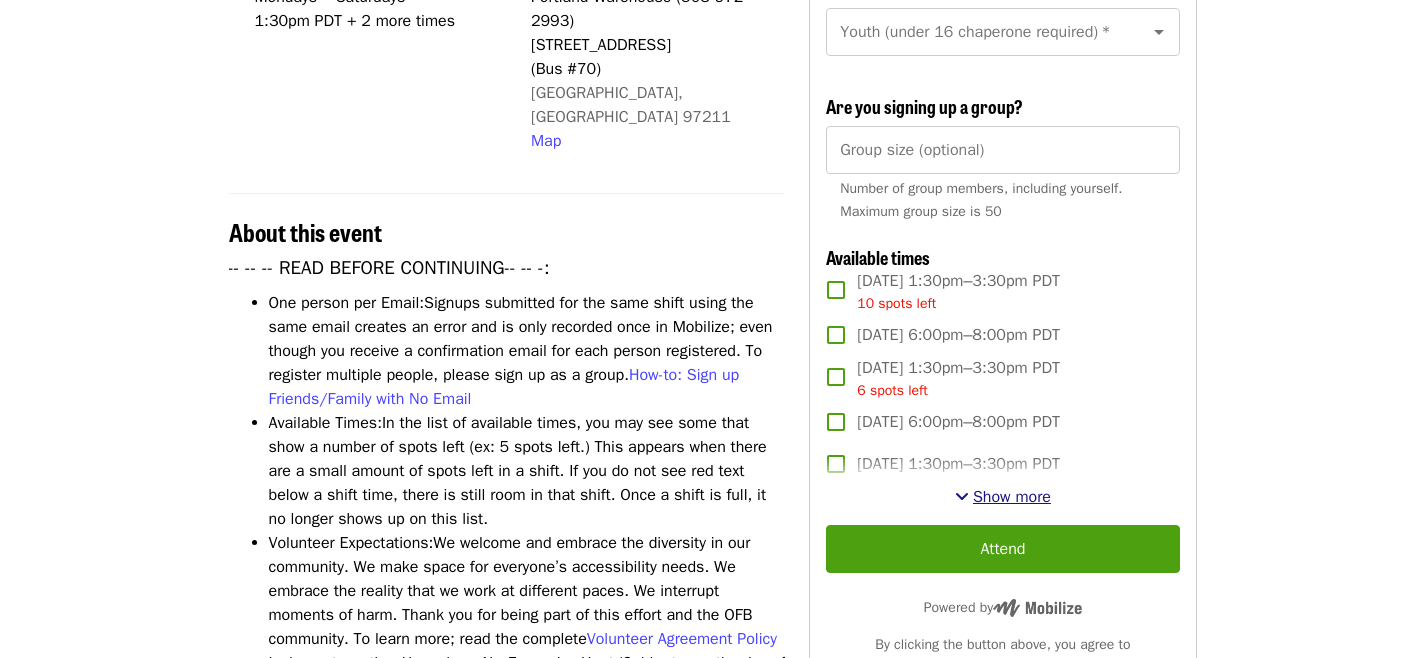 click on "Show more" at bounding box center (1012, 497) 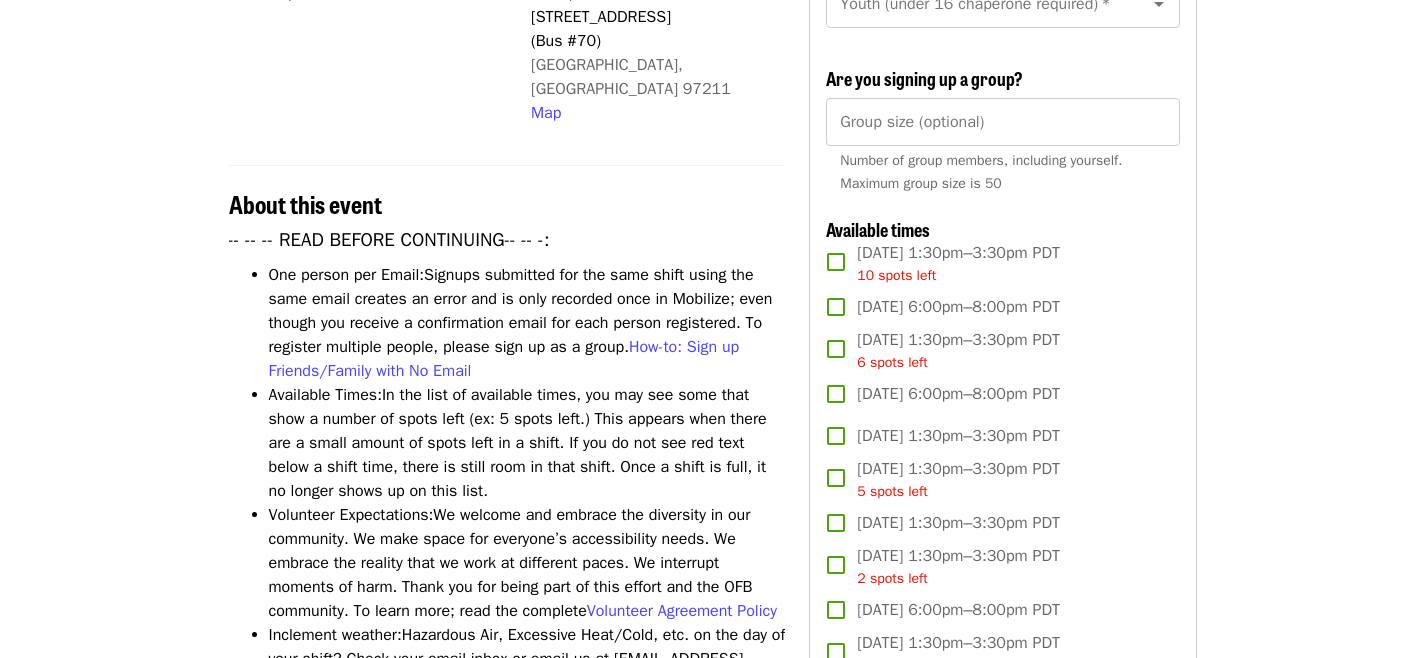 scroll, scrollTop: 630, scrollLeft: 0, axis: vertical 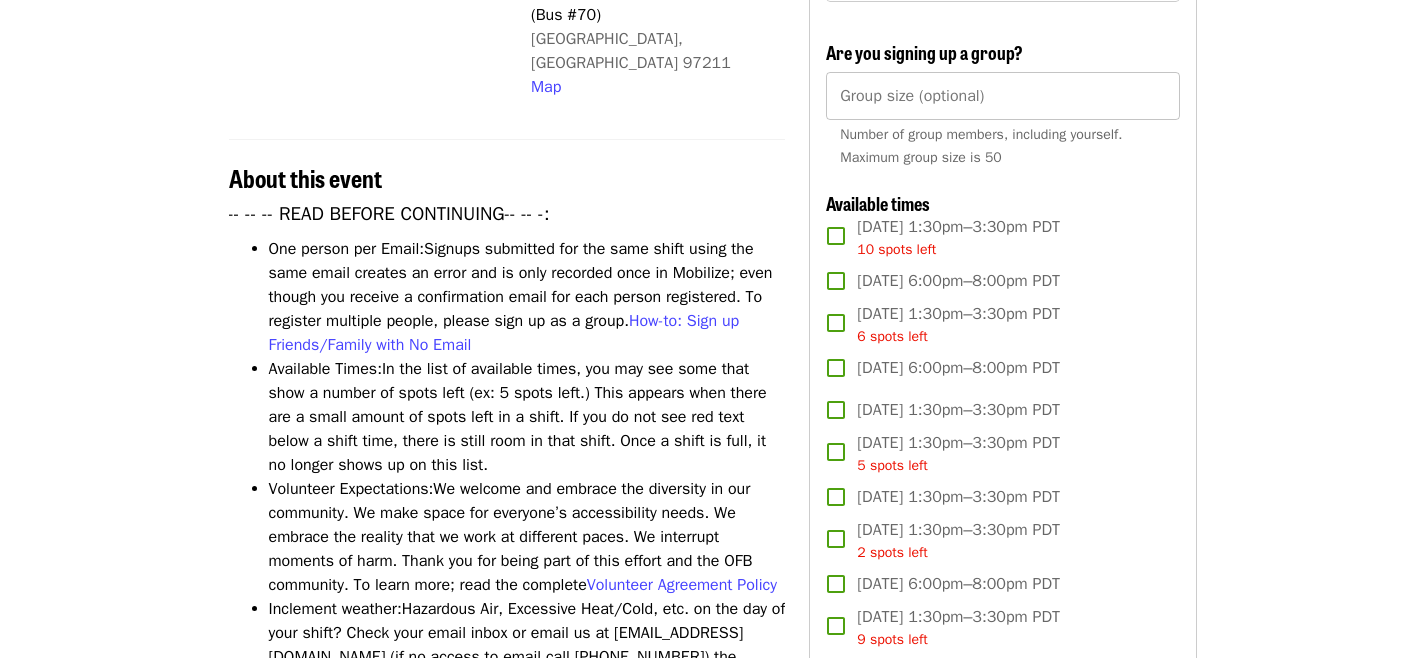 click on "Group size (optional)" at bounding box center [1002, 96] 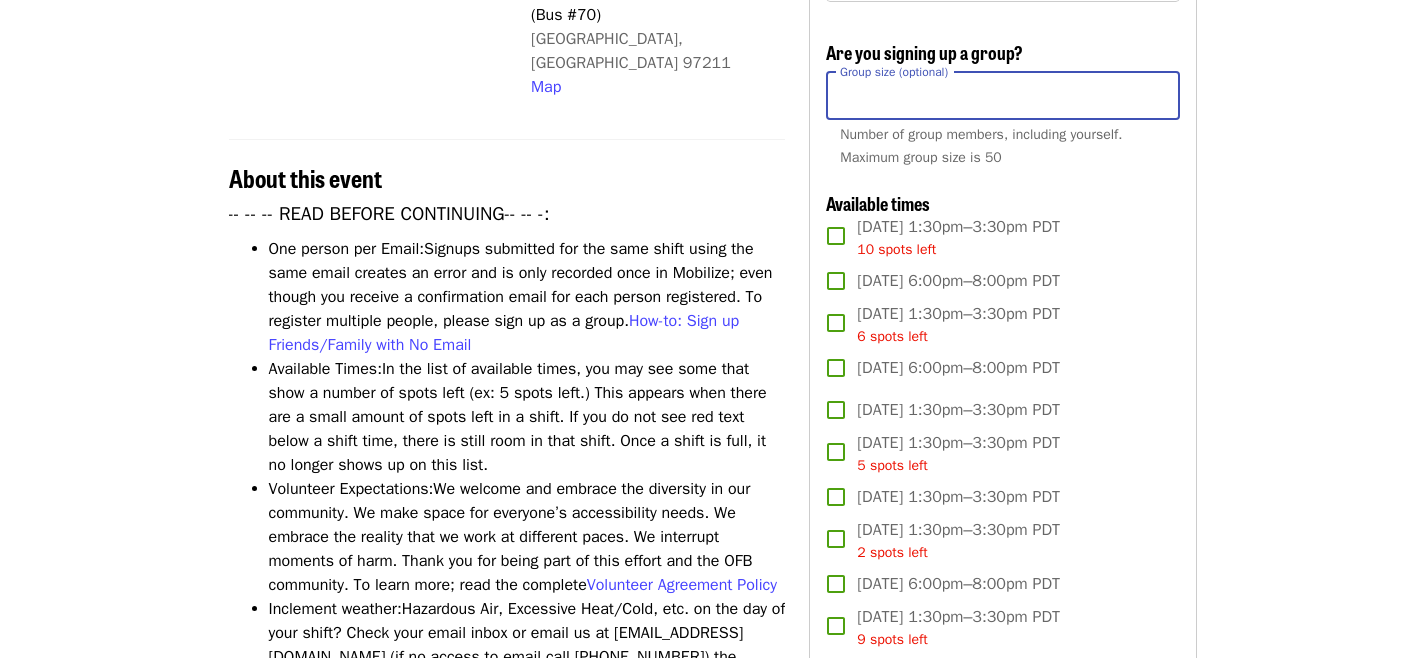 type on "*" 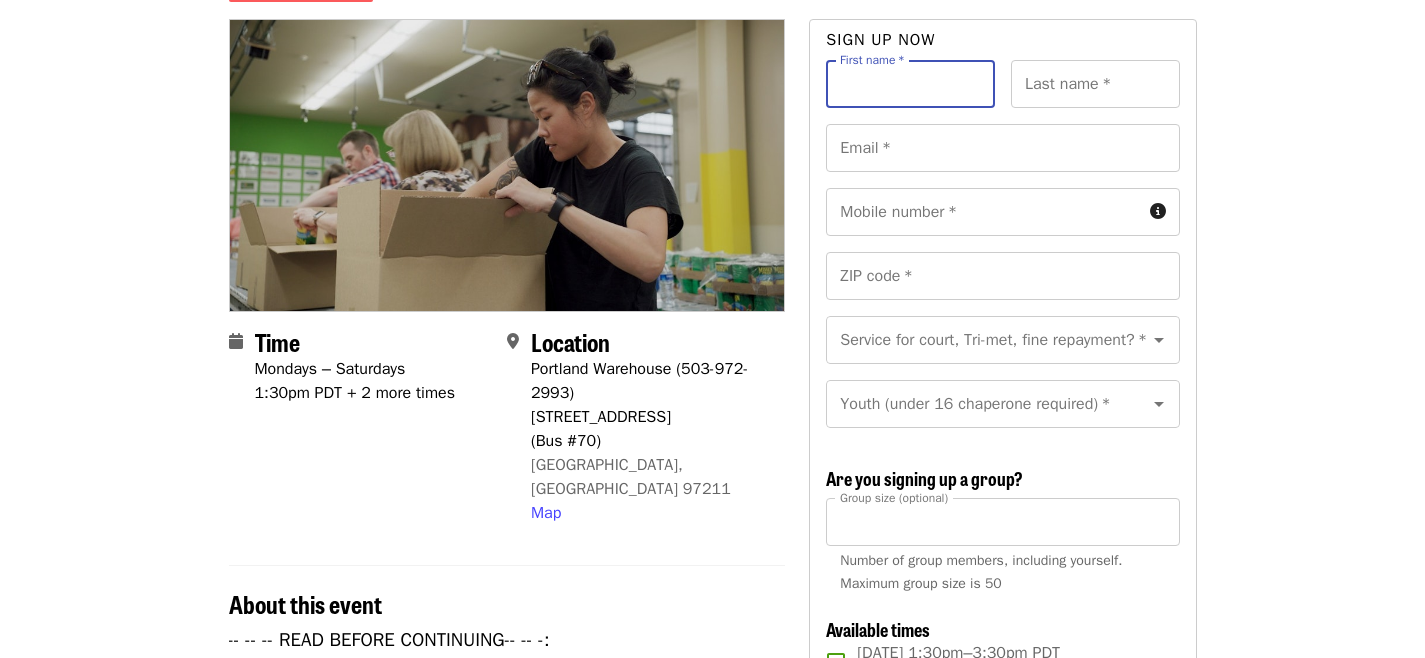 scroll, scrollTop: 203, scrollLeft: 0, axis: vertical 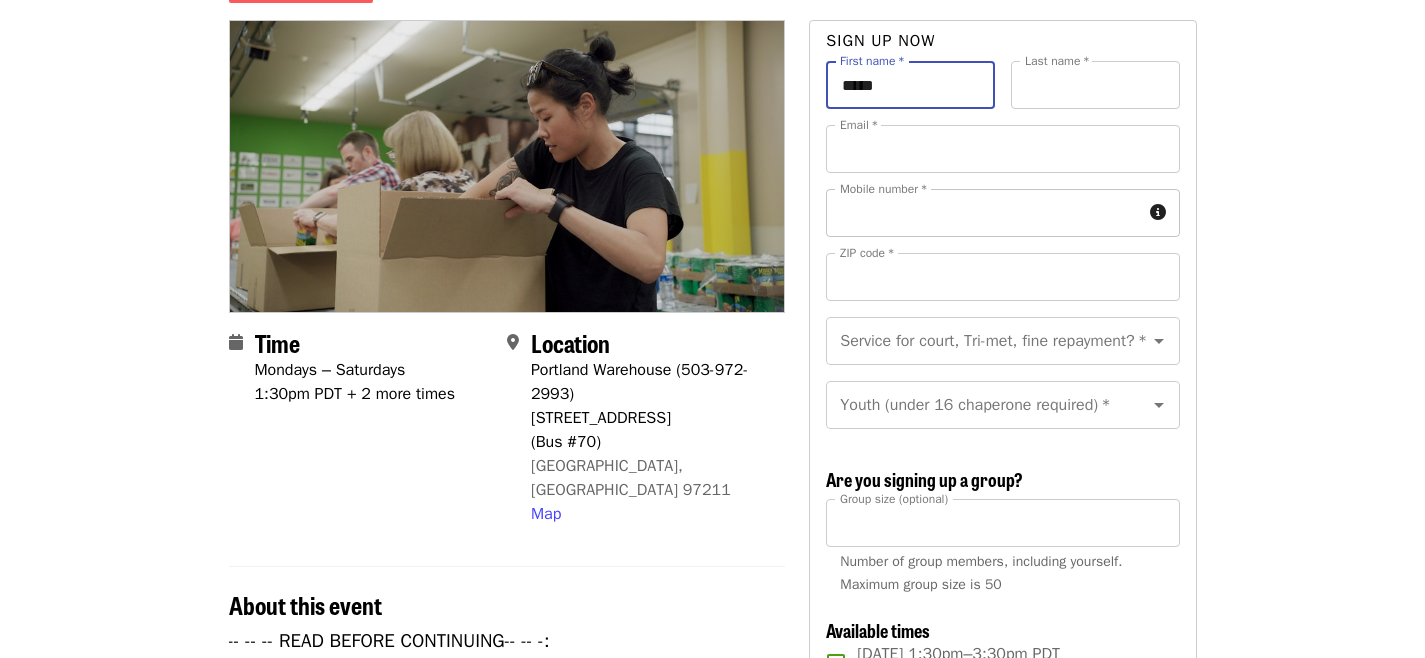 type on "******" 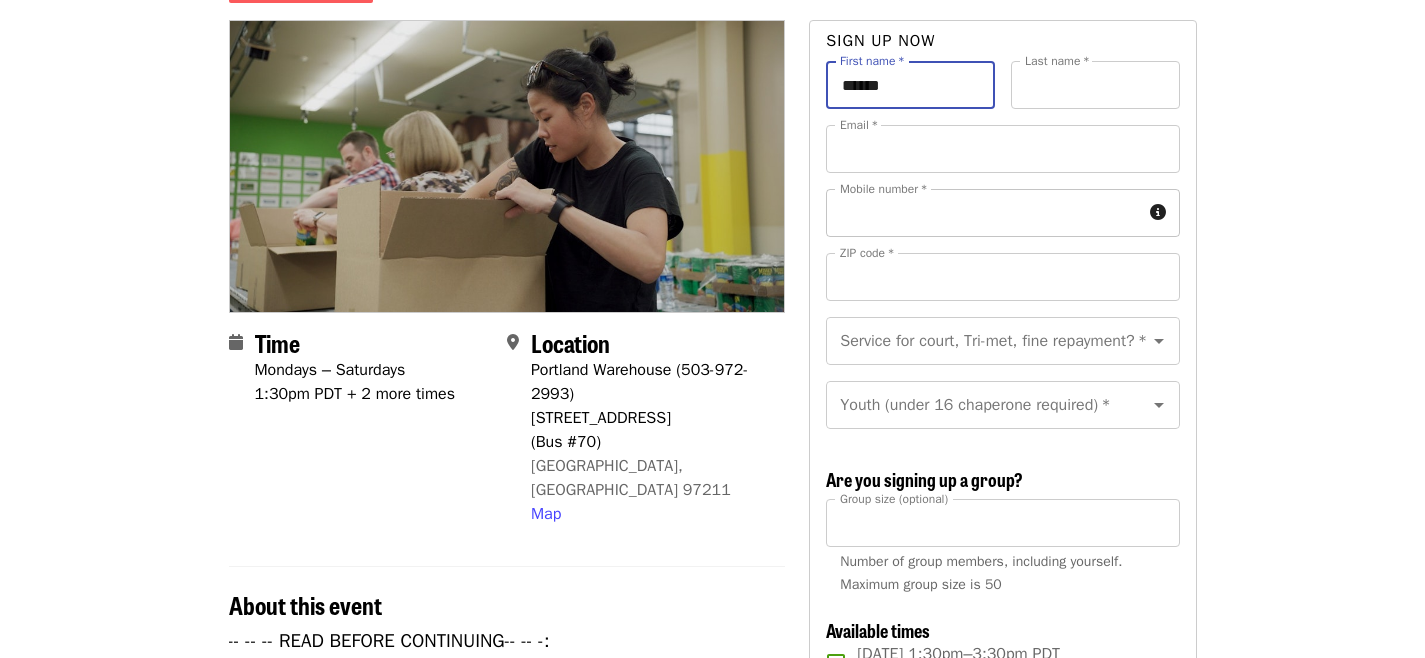 type on "****" 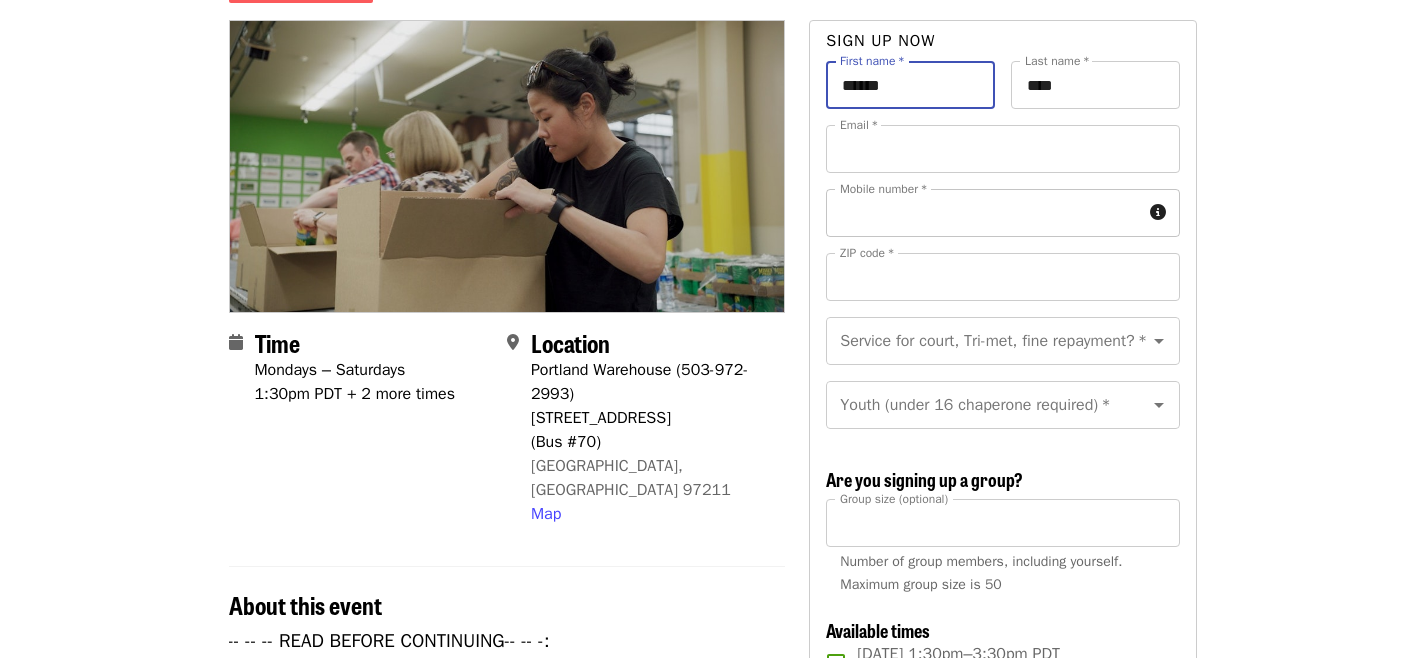 type on "**********" 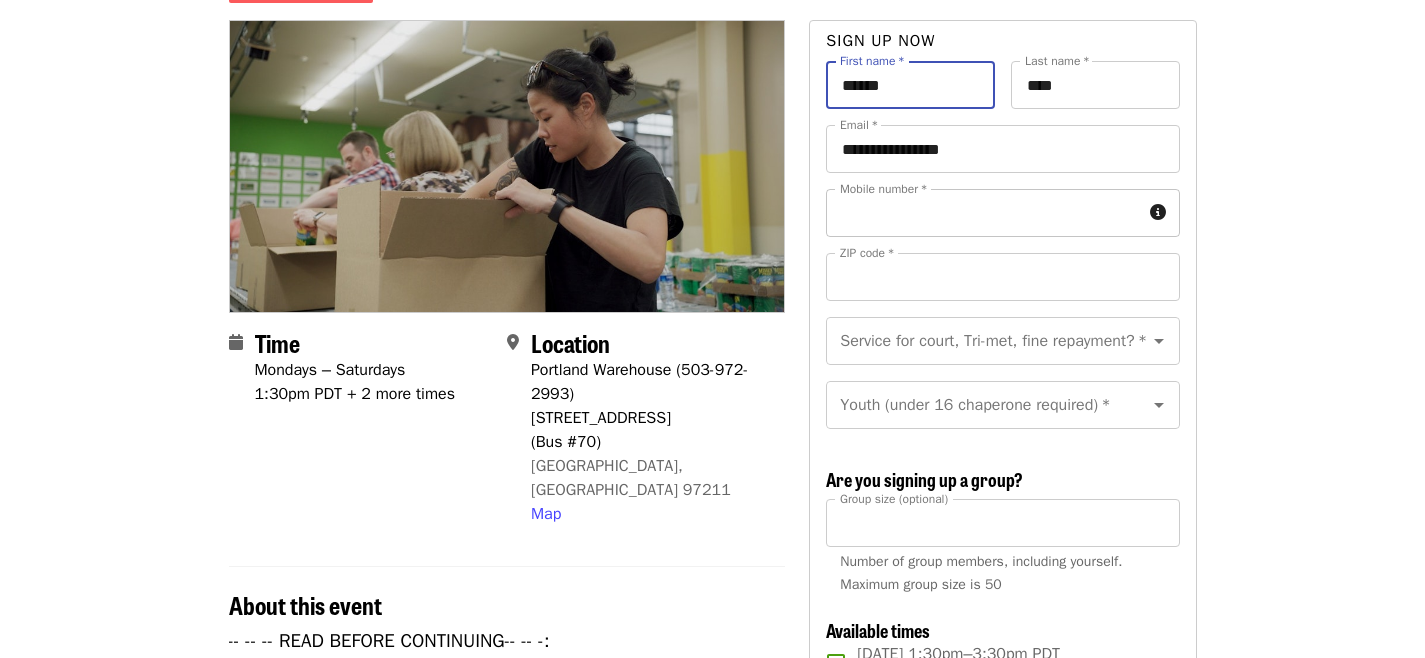 type on "**********" 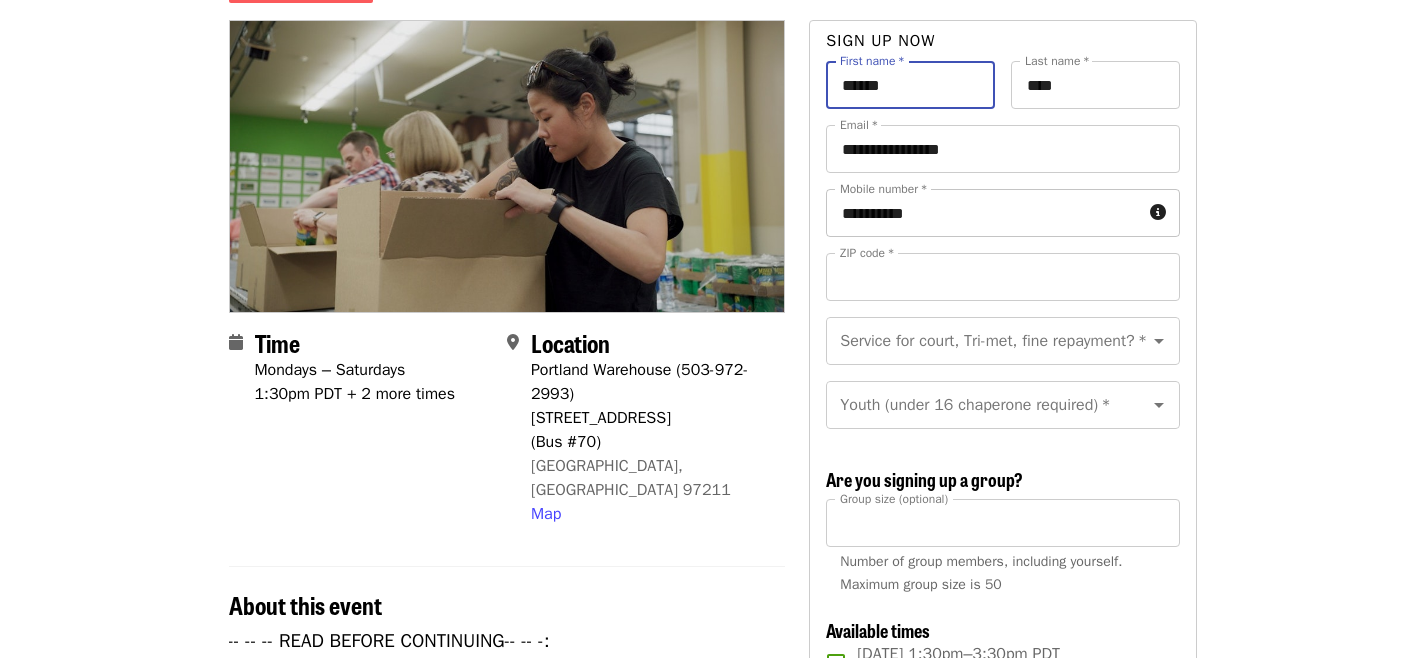 type on "*****" 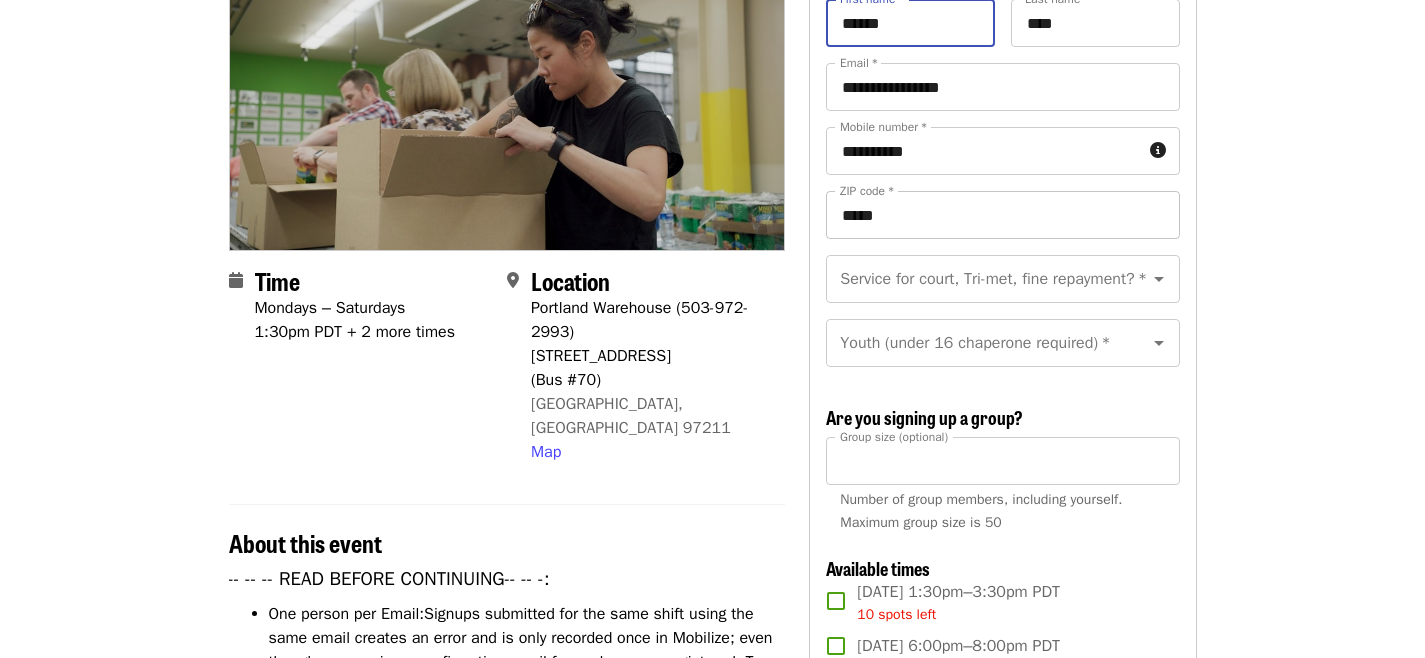 scroll, scrollTop: 266, scrollLeft: 0, axis: vertical 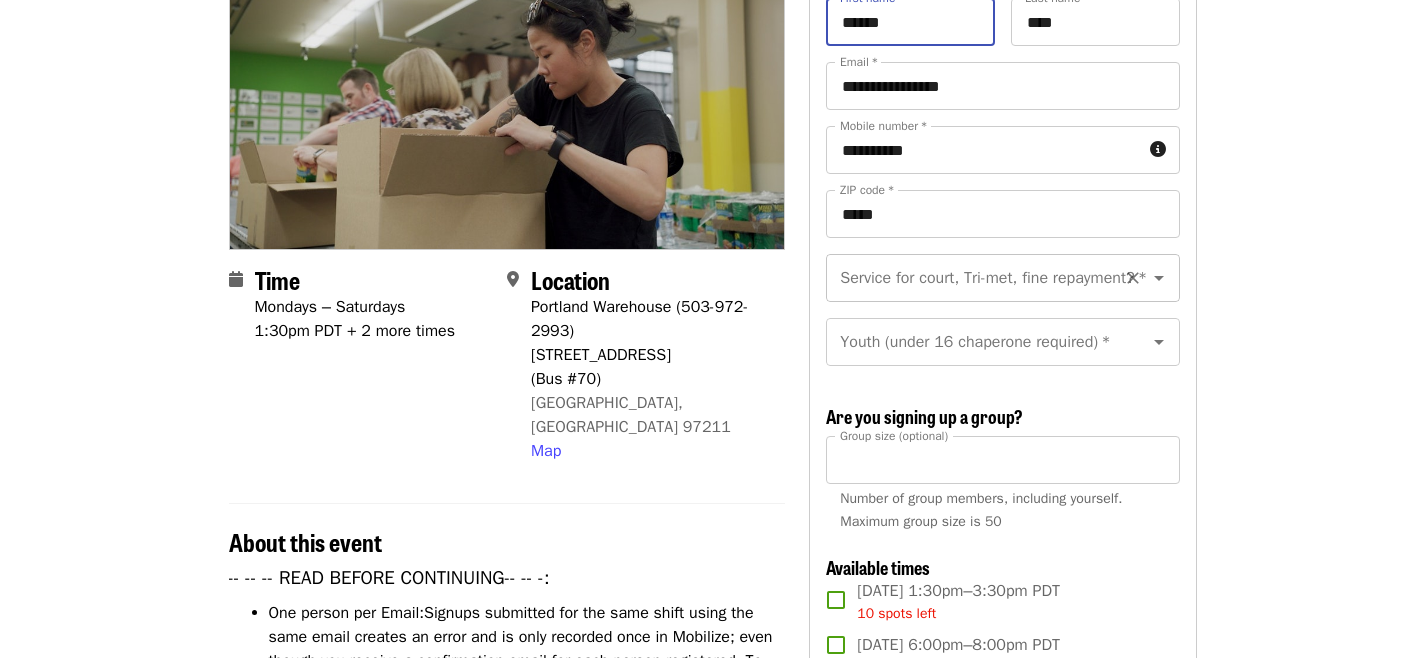 click on "Service for court, Tri-met, fine repayment?   * Service for court, Tri-met, fine repayment?  *" at bounding box center (1002, 278) 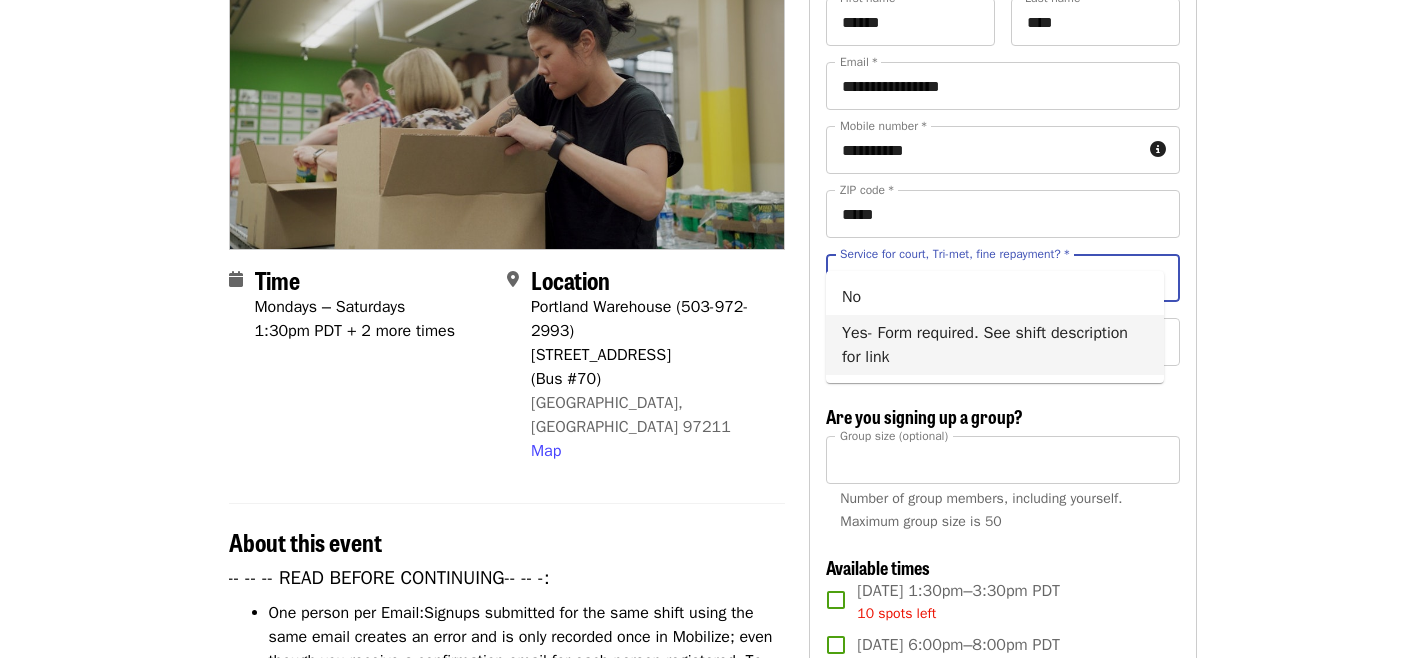 click on "Yes- Form required. See shift description for link" at bounding box center [995, 345] 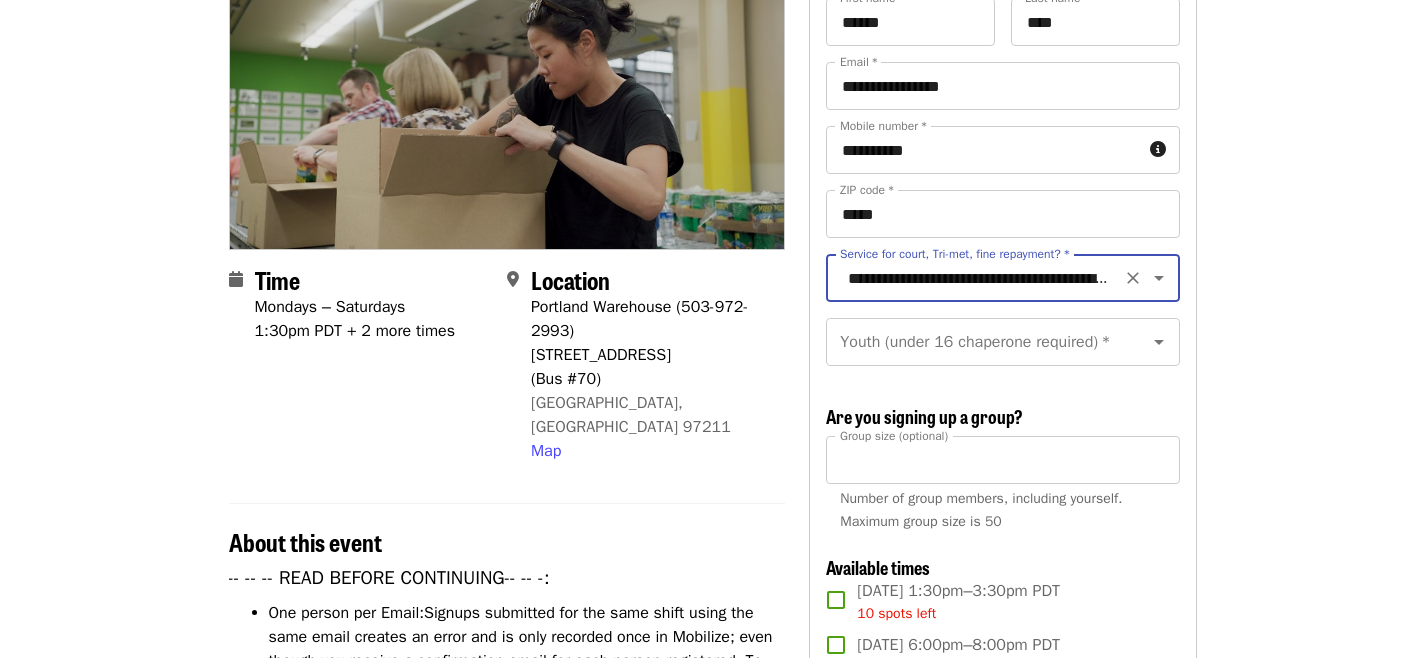 click 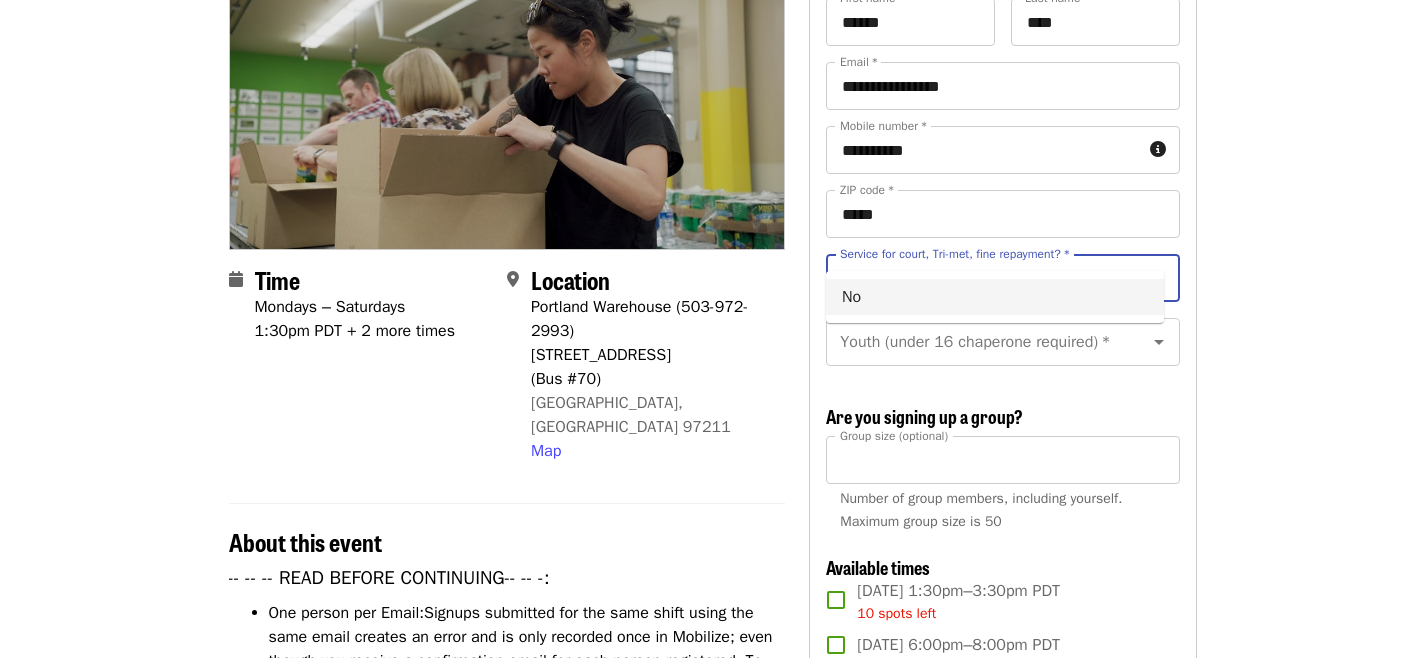 click on "No" at bounding box center (995, 297) 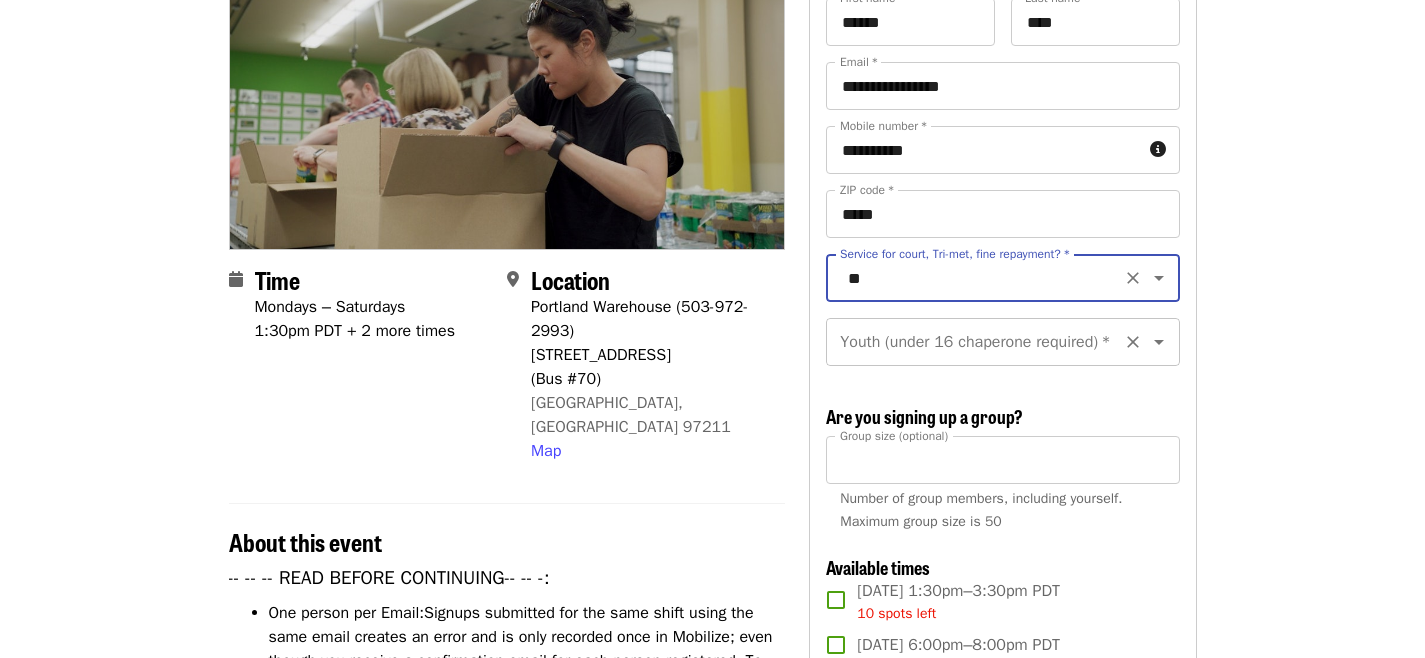 click on "Youth (under 16 chaperone required)   * Youth (under 16 chaperone required)  *" at bounding box center [1002, 342] 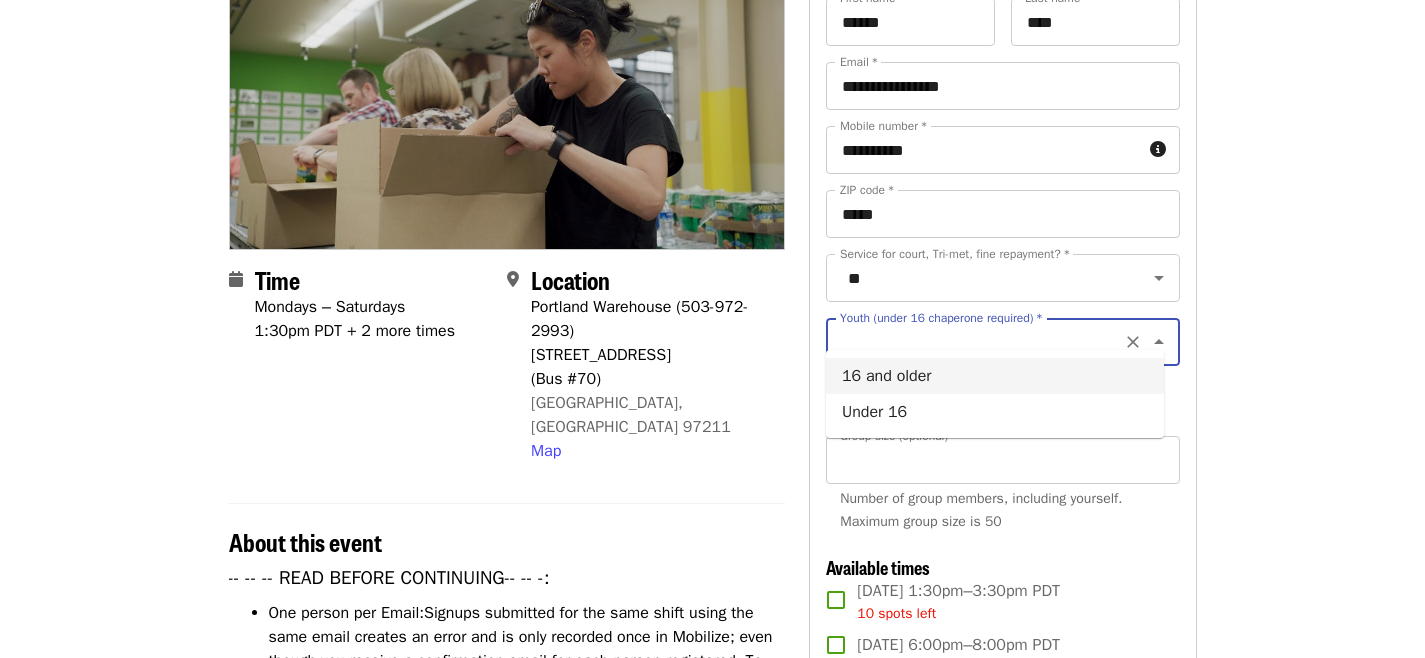 click on "July/Aug/Sept - [GEOGRAPHIC_DATA]: Repack/Sort (age [DEMOGRAPHIC_DATA]+) Highest Priority Volunteer Shift Time Mondays – Saturdays 1:30pm PDT + 2 more times Location [GEOGRAPHIC_DATA] Warehouse (503-972-2993) [STREET_ADDRESS] Map About this event  -- -- -- READ BEFORE CONTINUING-- -- -:
One person per Email:  Signups submitted for the same shift using the same email creates an error and is only recorded once in Mobilize; even though you receive a confirmation email for each person registered. To register multiple people, please sign up as a group.  How-to: Sign up Friends/Family with No Email
Available Times:  In the list of available times, you may see some that show a number of spots left (ex: 5 spots left.) This appears when there are a small amount of spots left in a shift. If you do not see red text below a shift time, there is still room in that shift. Once a shift is full, it no longer shows up on this list.
Volunteer Expectations: Volunteer Agreement Policy
Inclement weather:" at bounding box center (712, 2471) 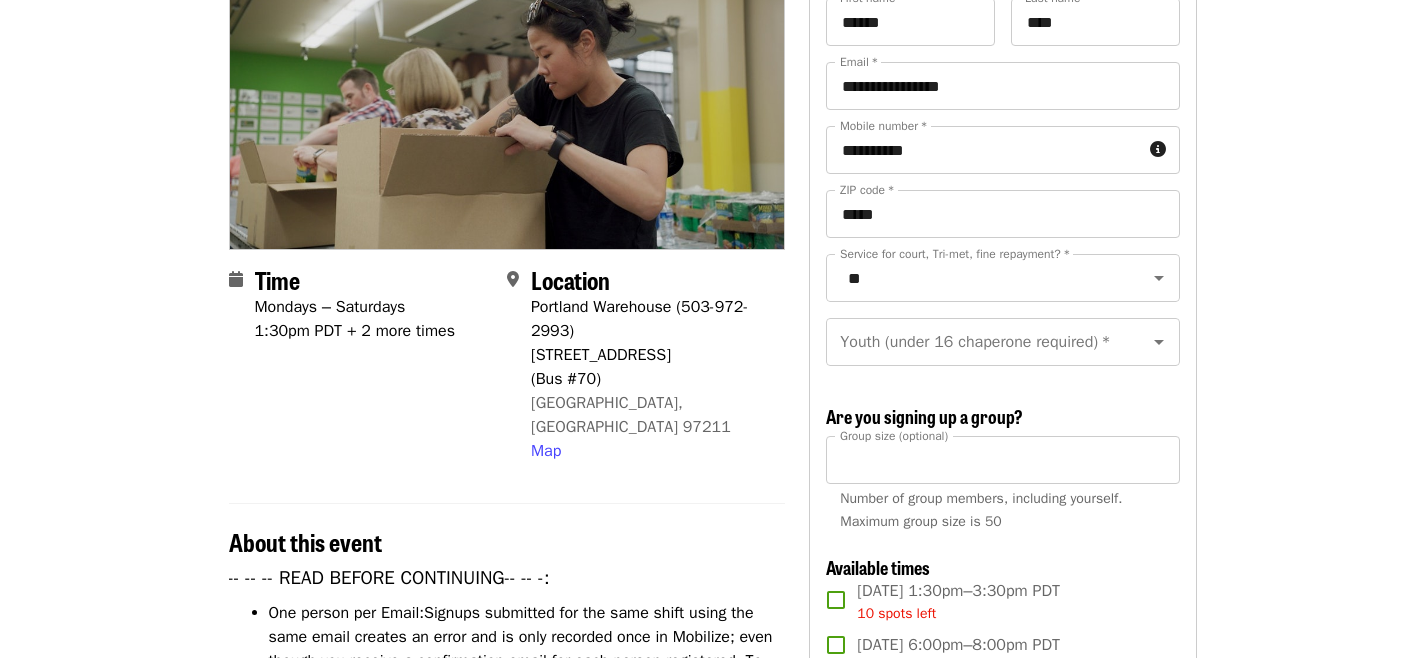 click on "July/Aug/Sept - [GEOGRAPHIC_DATA]: Repack/Sort (age [DEMOGRAPHIC_DATA]+) Highest Priority Volunteer Shift Time Mondays – Saturdays 1:30pm PDT + 2 more times Location [GEOGRAPHIC_DATA] Warehouse (503-972-2993) [STREET_ADDRESS] Map About this event  -- -- -- READ BEFORE CONTINUING-- -- -:
One person per Email:  Signups submitted for the same shift using the same email creates an error and is only recorded once in Mobilize; even though you receive a confirmation email for each person registered. To register multiple people, please sign up as a group.  How-to: Sign up Friends/Family with No Email
Available Times:  In the list of available times, you may see some that show a number of spots left (ex: 5 spots left.) This appears when there are a small amount of spots left in a shift. If you do not see red text below a shift time, there is still room in that shift. Once a shift is full, it no longer shows up on this list.
Volunteer Expectations: Volunteer Agreement Policy
Inclement weather:" at bounding box center (712, 2471) 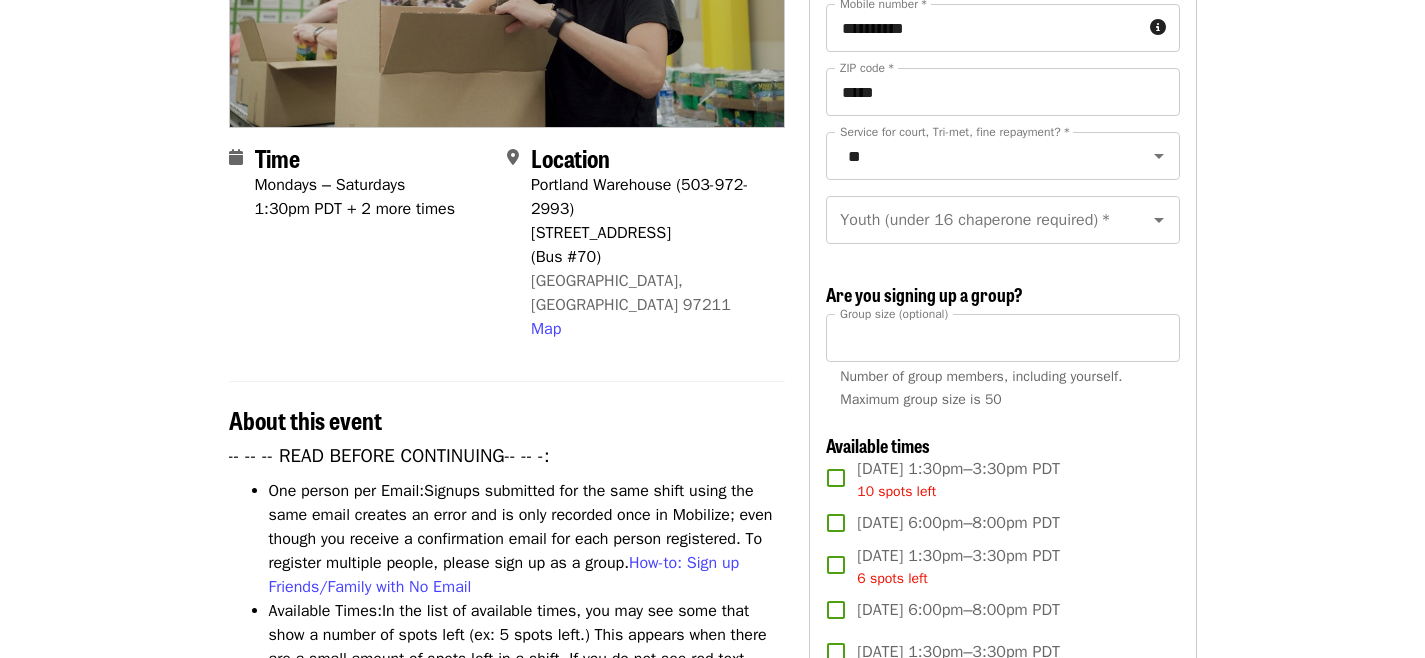 scroll, scrollTop: 220, scrollLeft: 0, axis: vertical 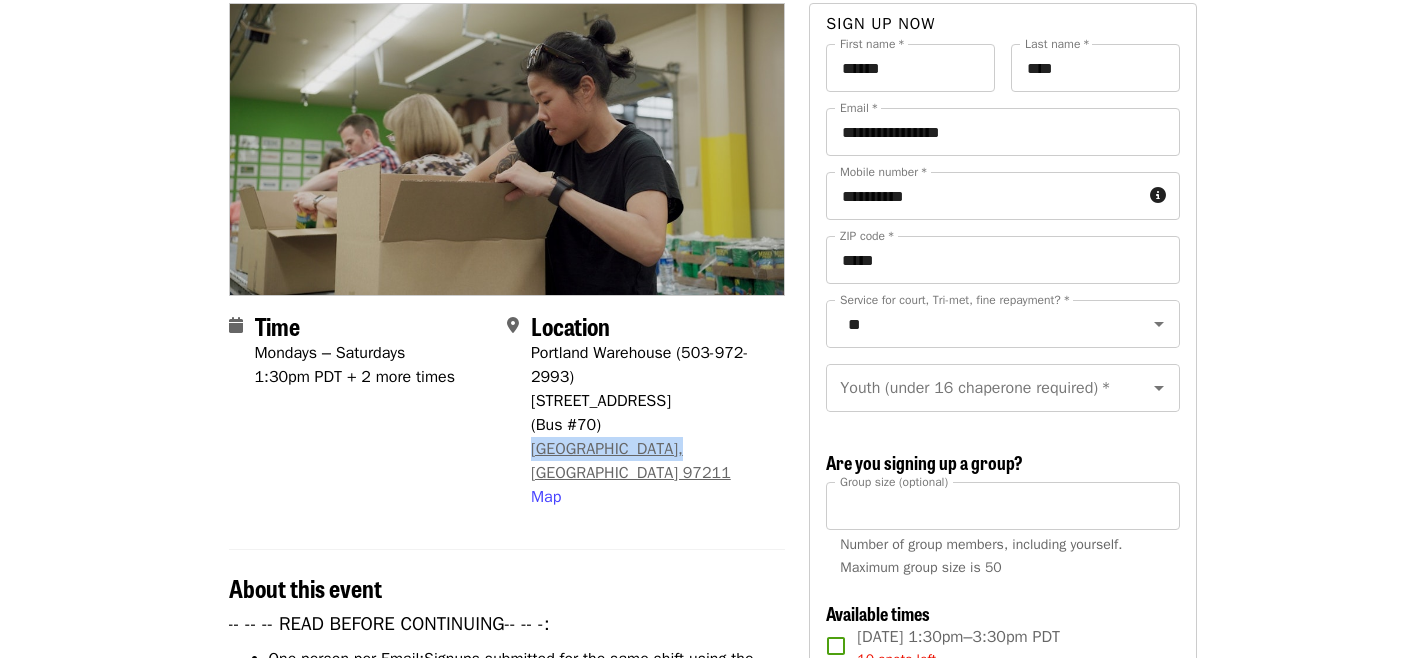 drag, startPoint x: 687, startPoint y: 415, endPoint x: 531, endPoint y: 407, distance: 156.20499 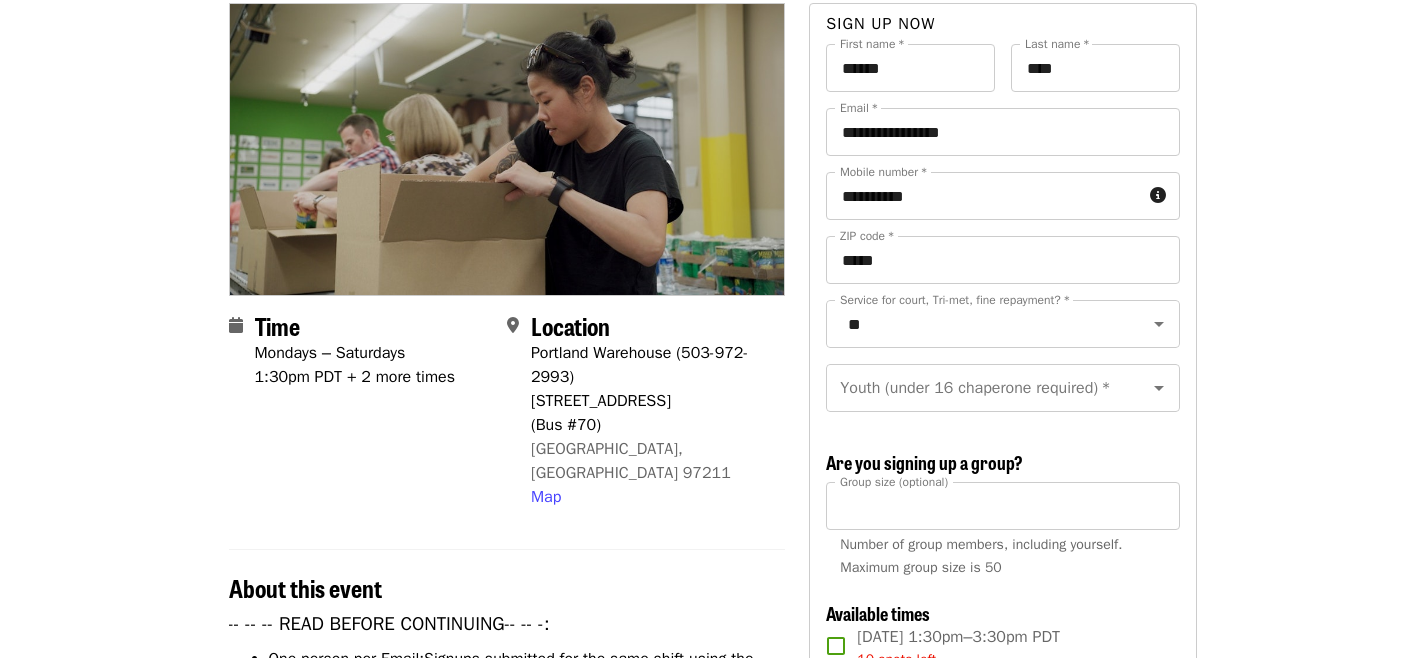 click on "Time Mondays – Saturdays 1:30pm PDT + 2 more times Location [GEOGRAPHIC_DATA] (503-972-2993) [STREET_ADDRESS] Map About this event  -- -- -- READ BEFORE CONTINUING-- -- -:
One person per Email:  Signups submitted for the same shift using the same email creates an error and is only recorded once in Mobilize; even though you receive a confirmation email for each person registered. To register multiple people, please sign up as a group.  How-to: Sign up Friends/Family with No Email
Available Times:  In the list of available times, you may see some that show a number of spots left (ex: 5 spots left.) This appears when there are a small amount of spots left in a shift. If you do not see red text below a shift time, there is still room in that shift. Once a shift is full, it no longer shows up on this list.
Volunteer Expectations: Volunteer Agreement Policy
Inclement weather:
Dress Code for food/people safety:
Temperature in Food Repack/Sort shifts:" at bounding box center [507, 2560] 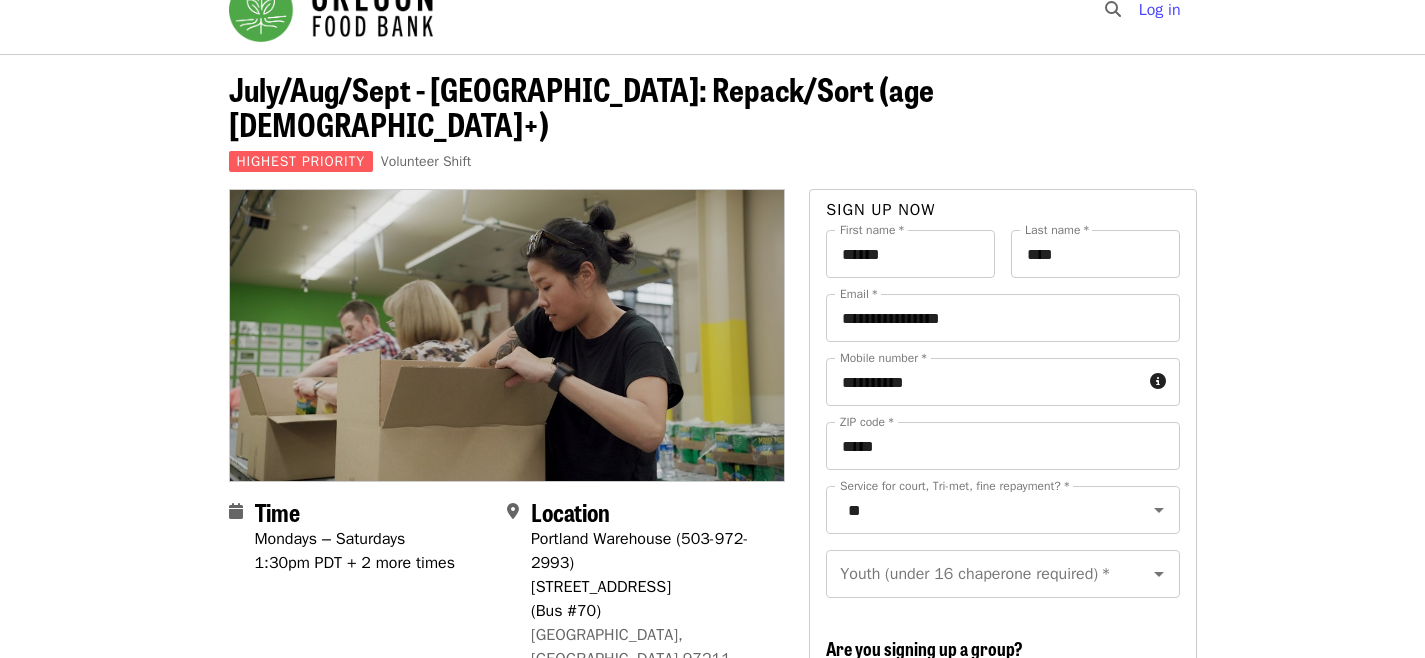 scroll, scrollTop: 38, scrollLeft: 0, axis: vertical 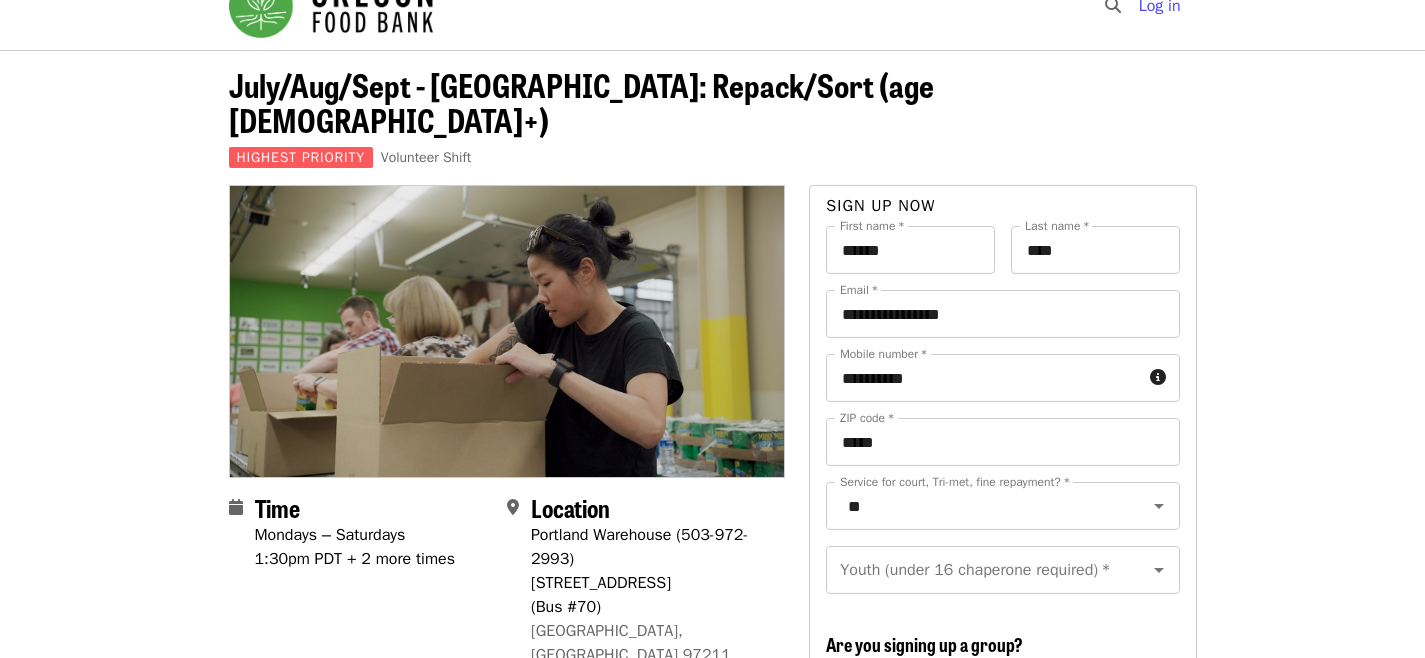 click on "1:30pm PDT + 2 more times" at bounding box center [355, 559] 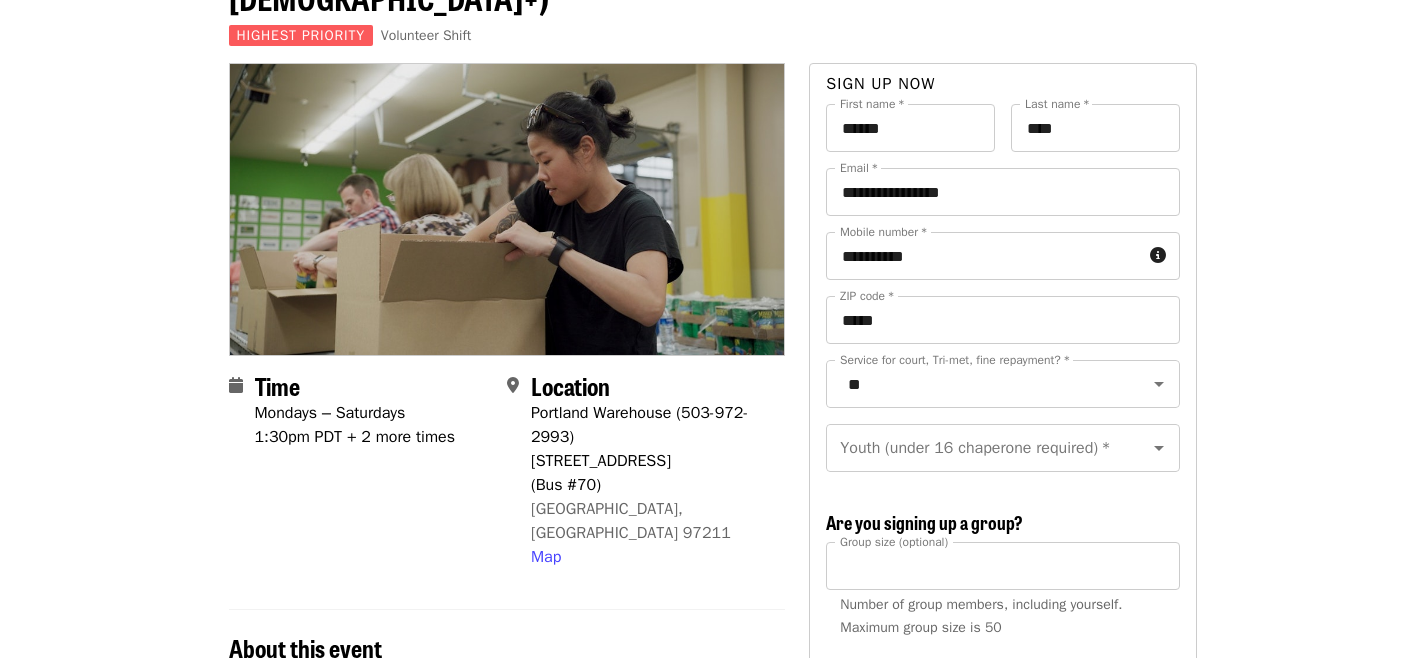 scroll, scrollTop: 0, scrollLeft: 0, axis: both 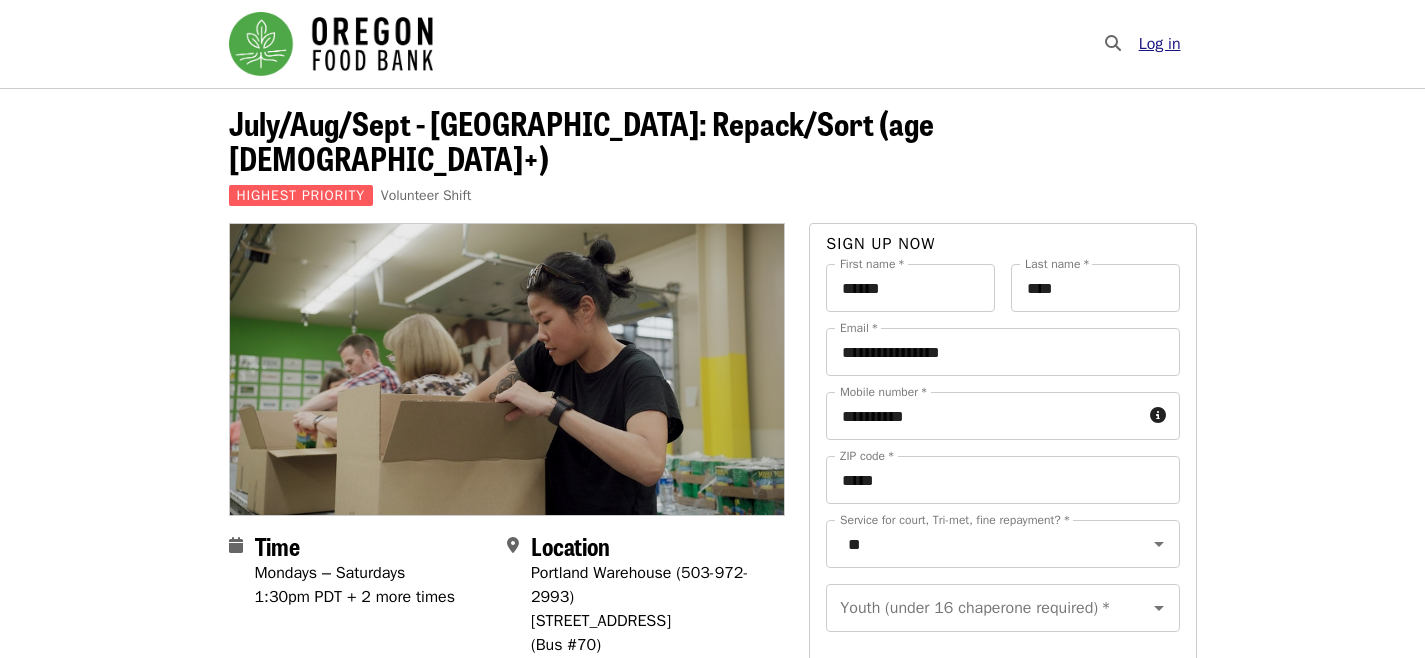 click on "Log in" at bounding box center [1160, 44] 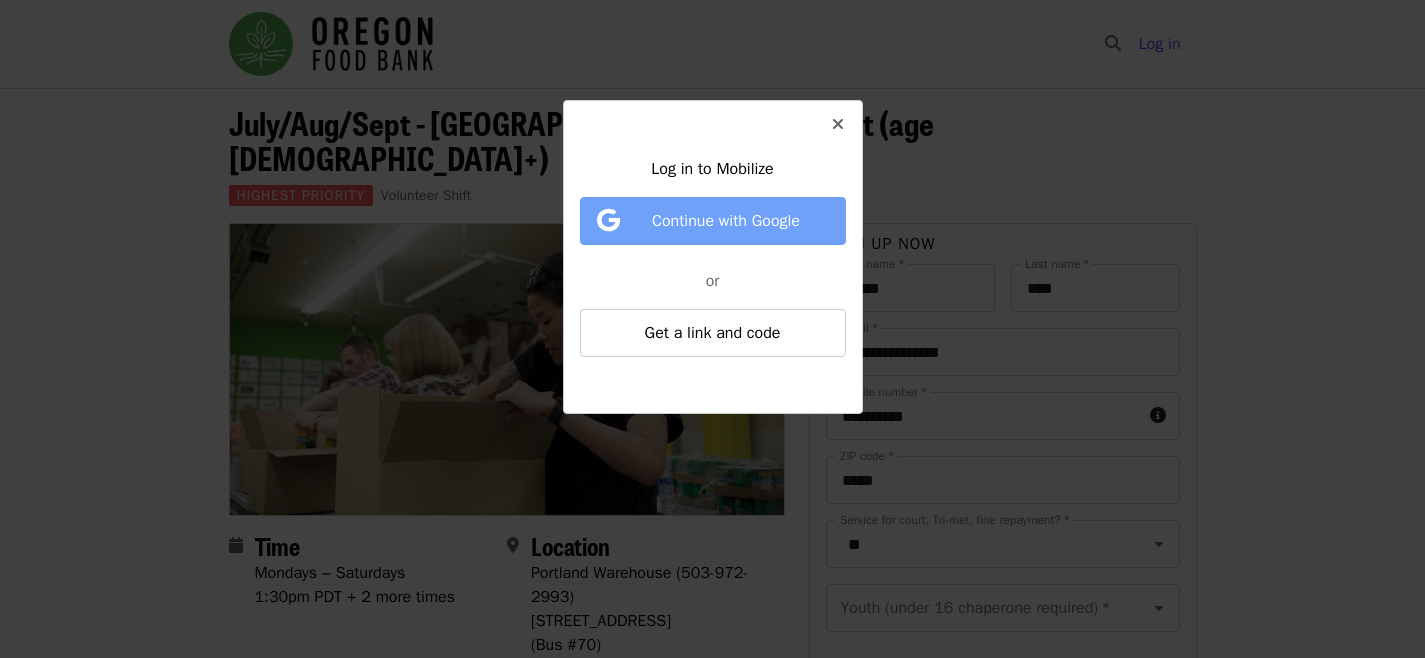 click on "Continue with Google" at bounding box center (713, 221) 